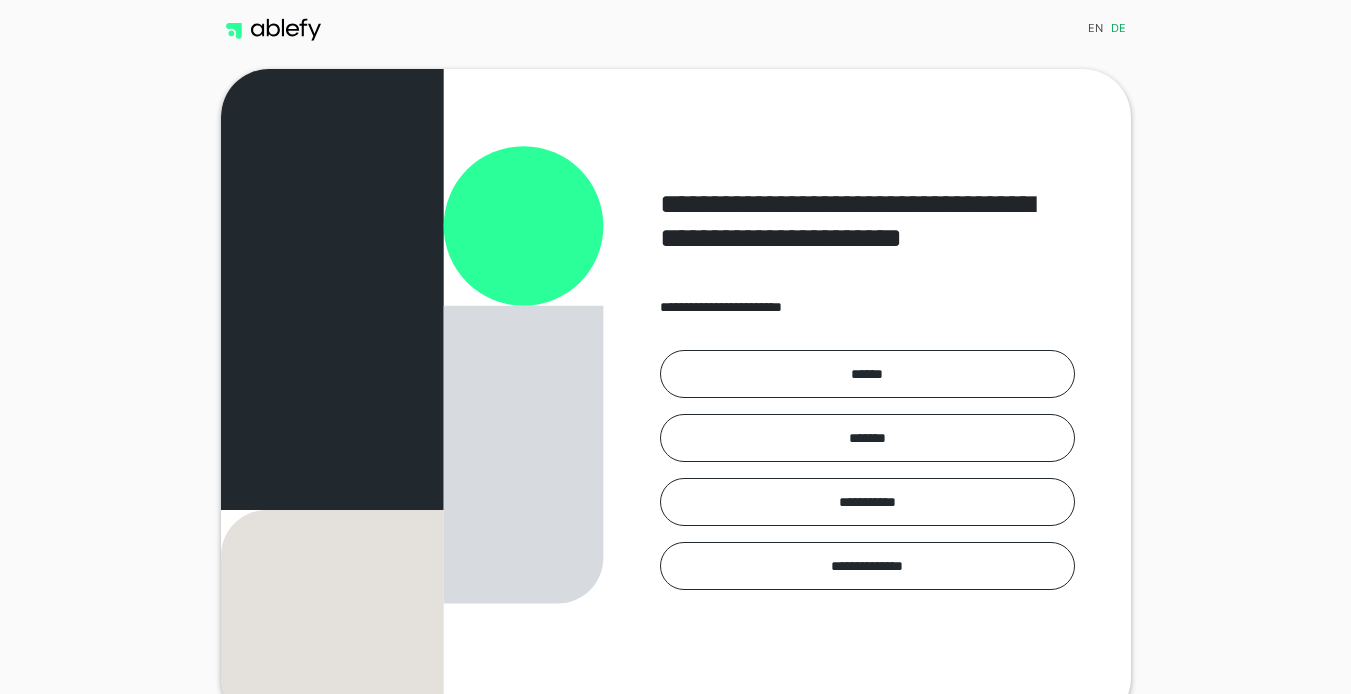 scroll, scrollTop: 0, scrollLeft: 0, axis: both 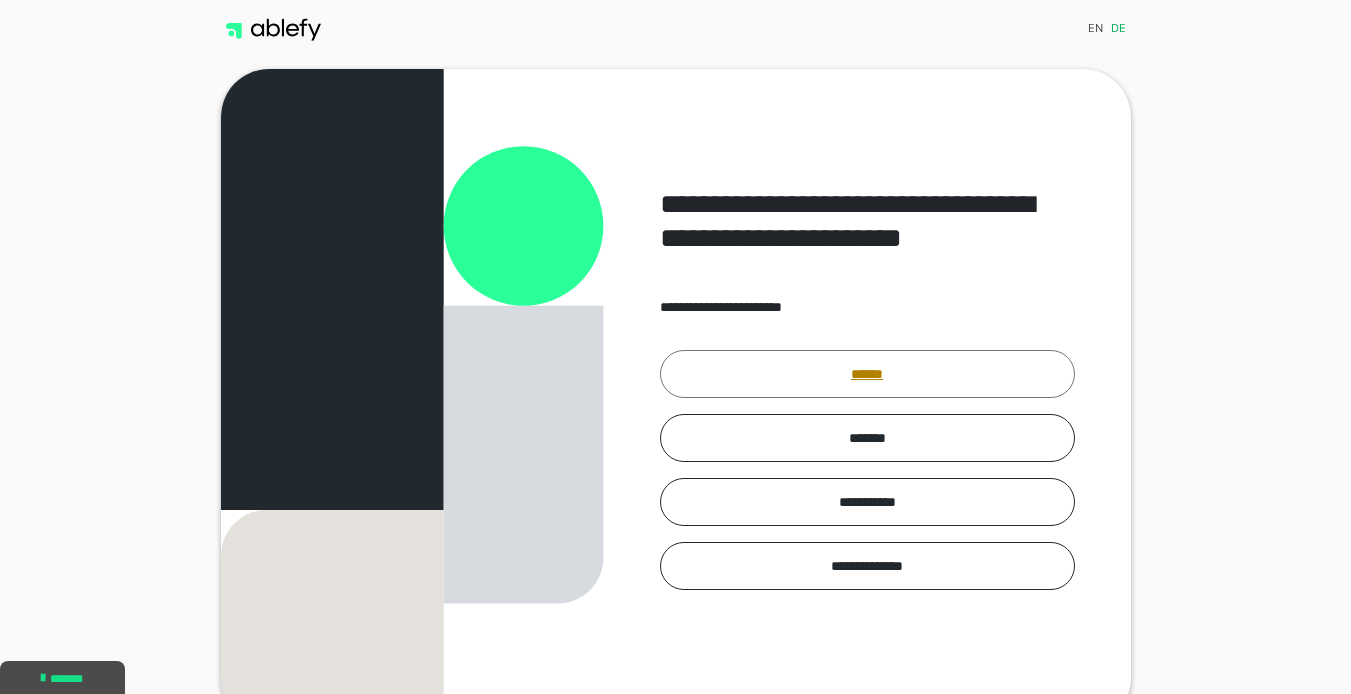 click on "******" at bounding box center [867, 374] 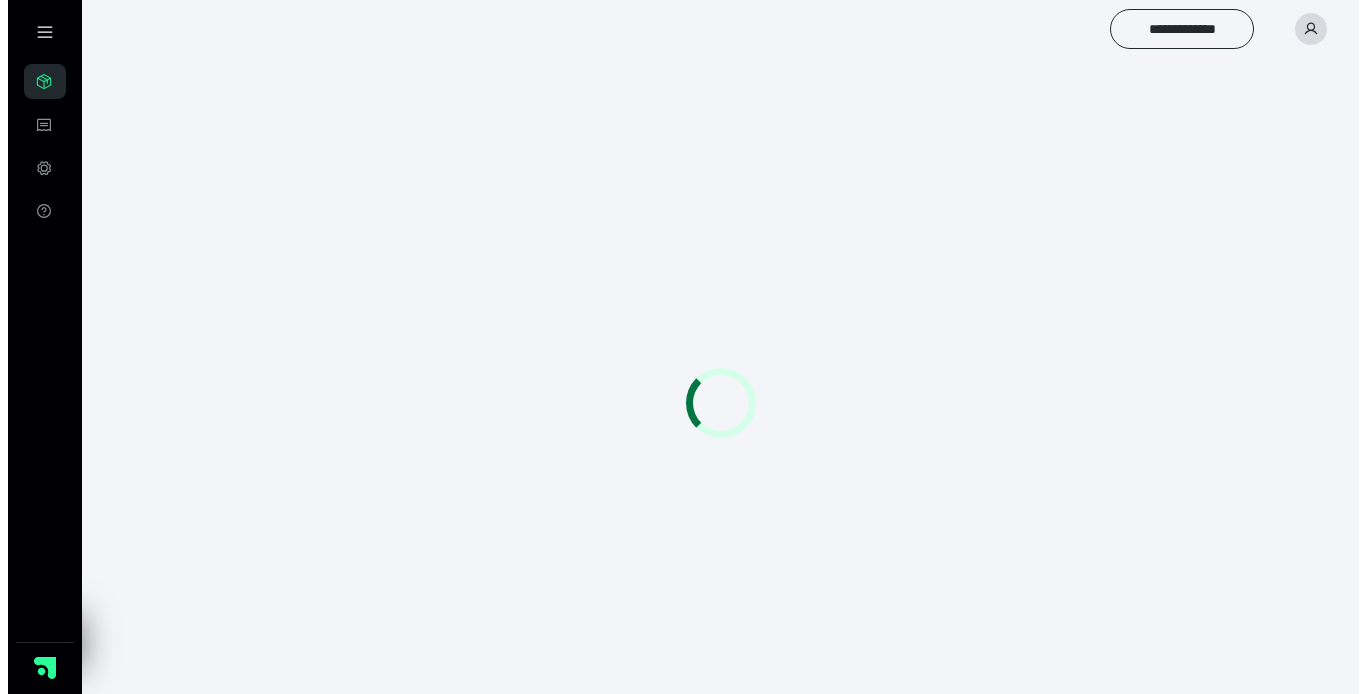scroll, scrollTop: 0, scrollLeft: 0, axis: both 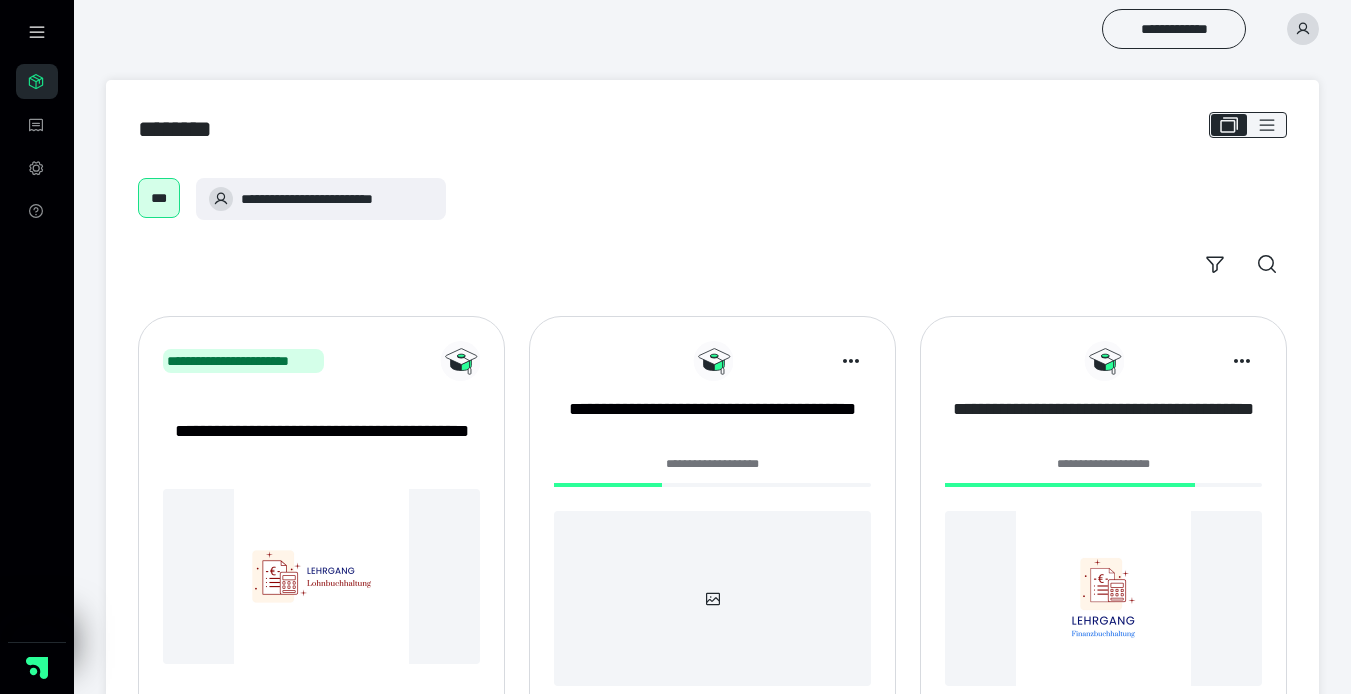 click on "**********" at bounding box center (1103, 422) 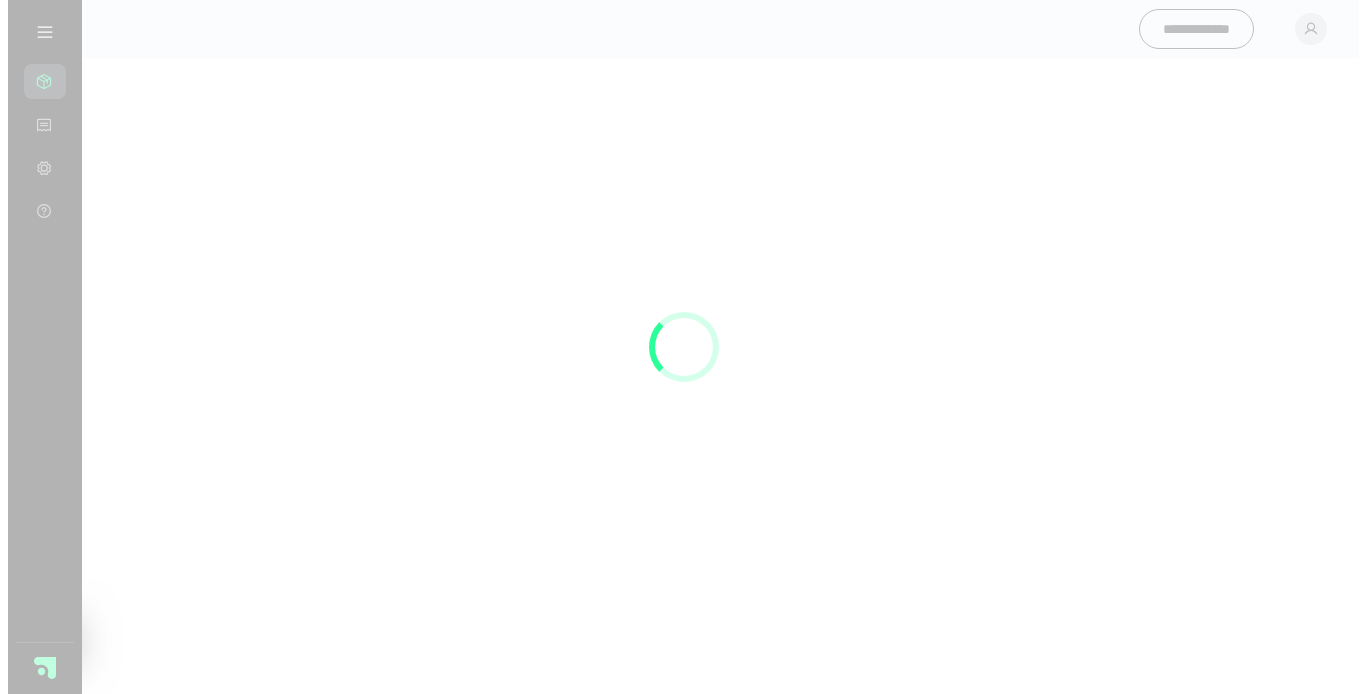scroll, scrollTop: 0, scrollLeft: 0, axis: both 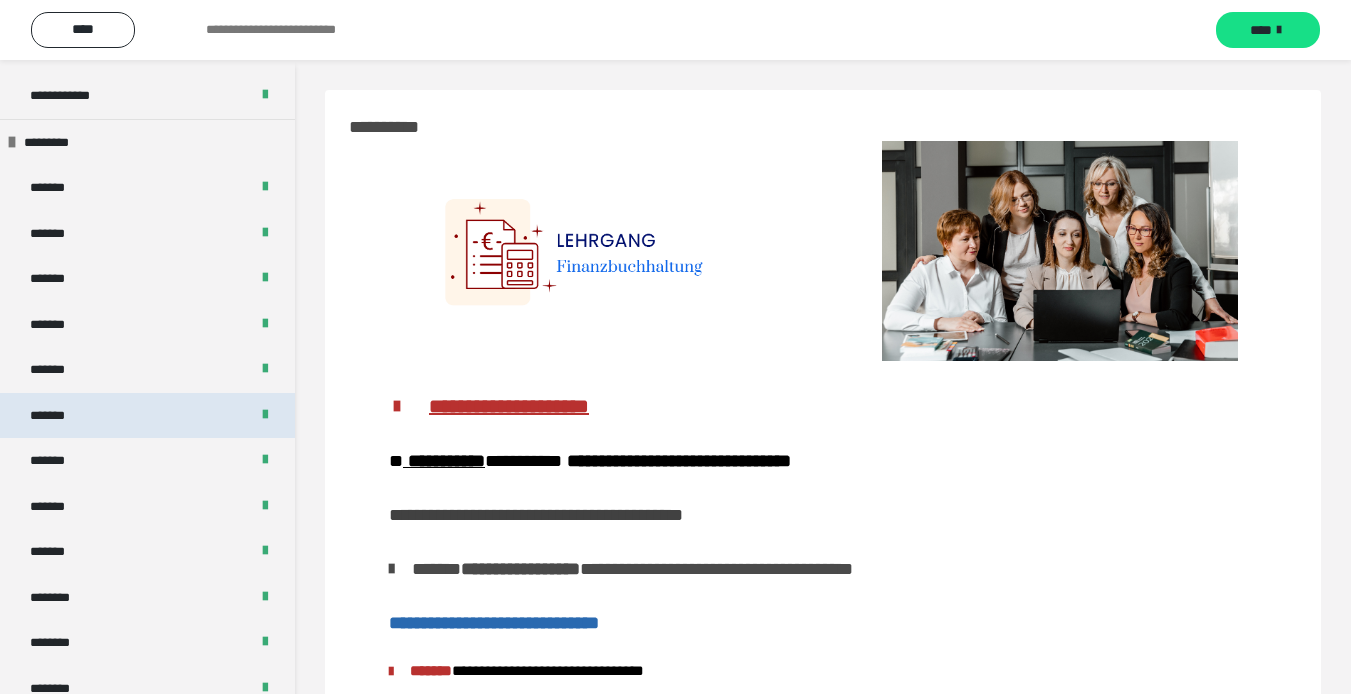 click on "*******" at bounding box center [147, 416] 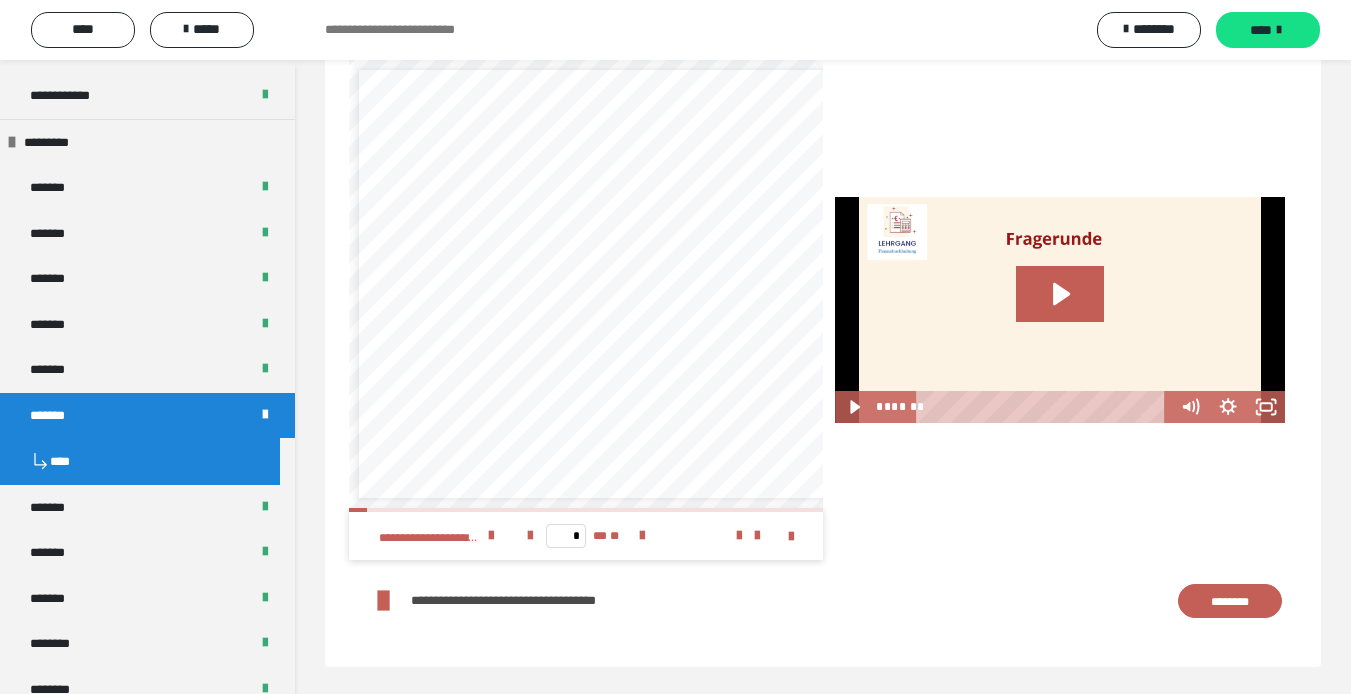 scroll, scrollTop: 3145, scrollLeft: 0, axis: vertical 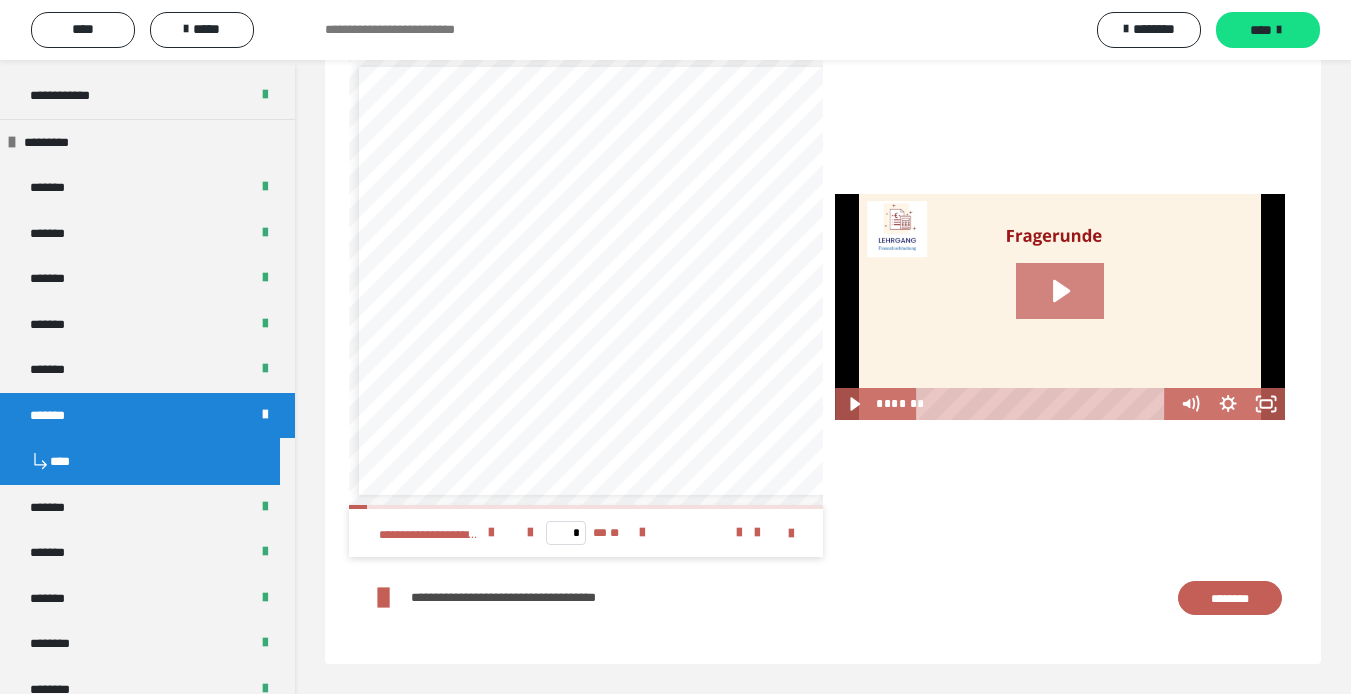 click 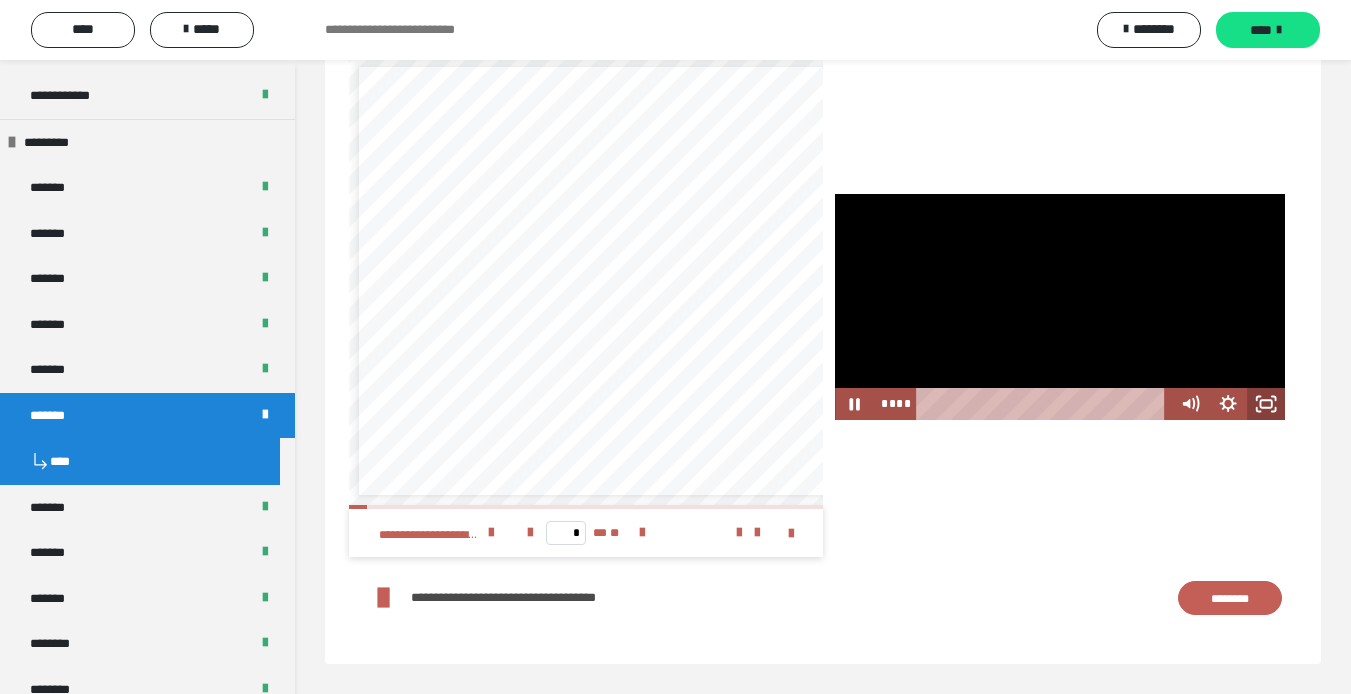 click 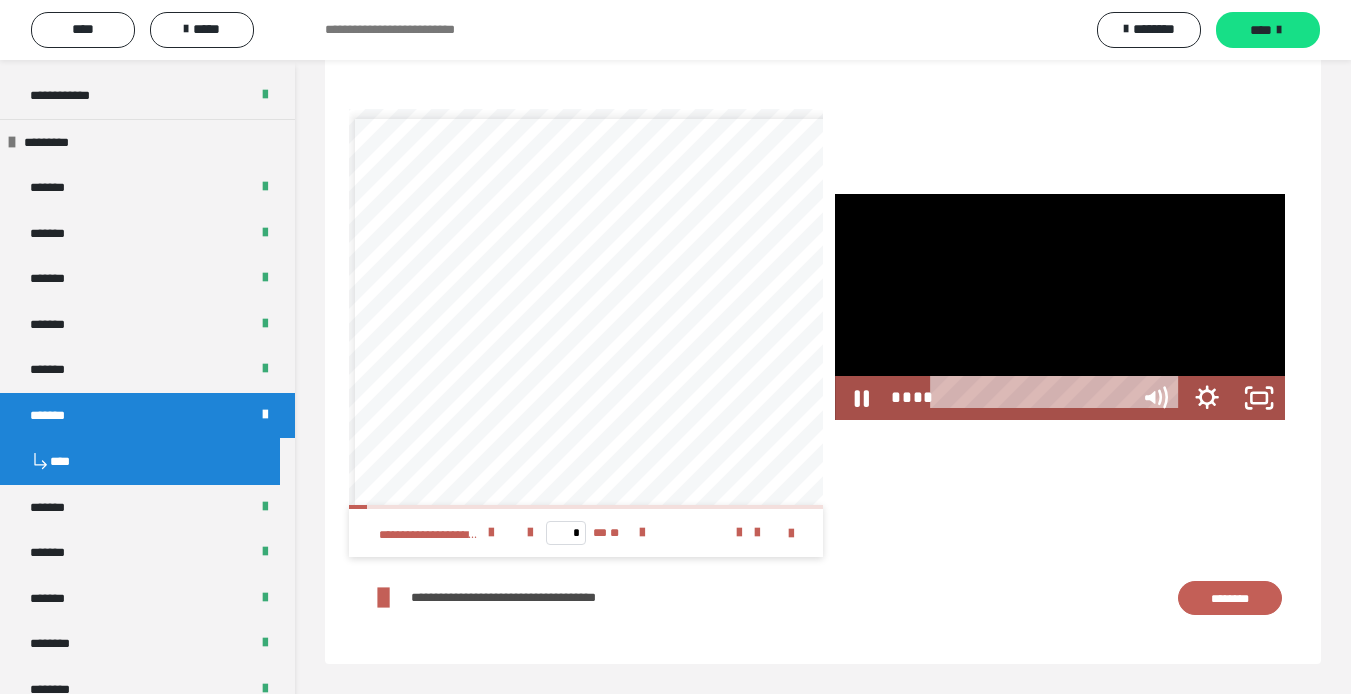 scroll, scrollTop: 3066, scrollLeft: 0, axis: vertical 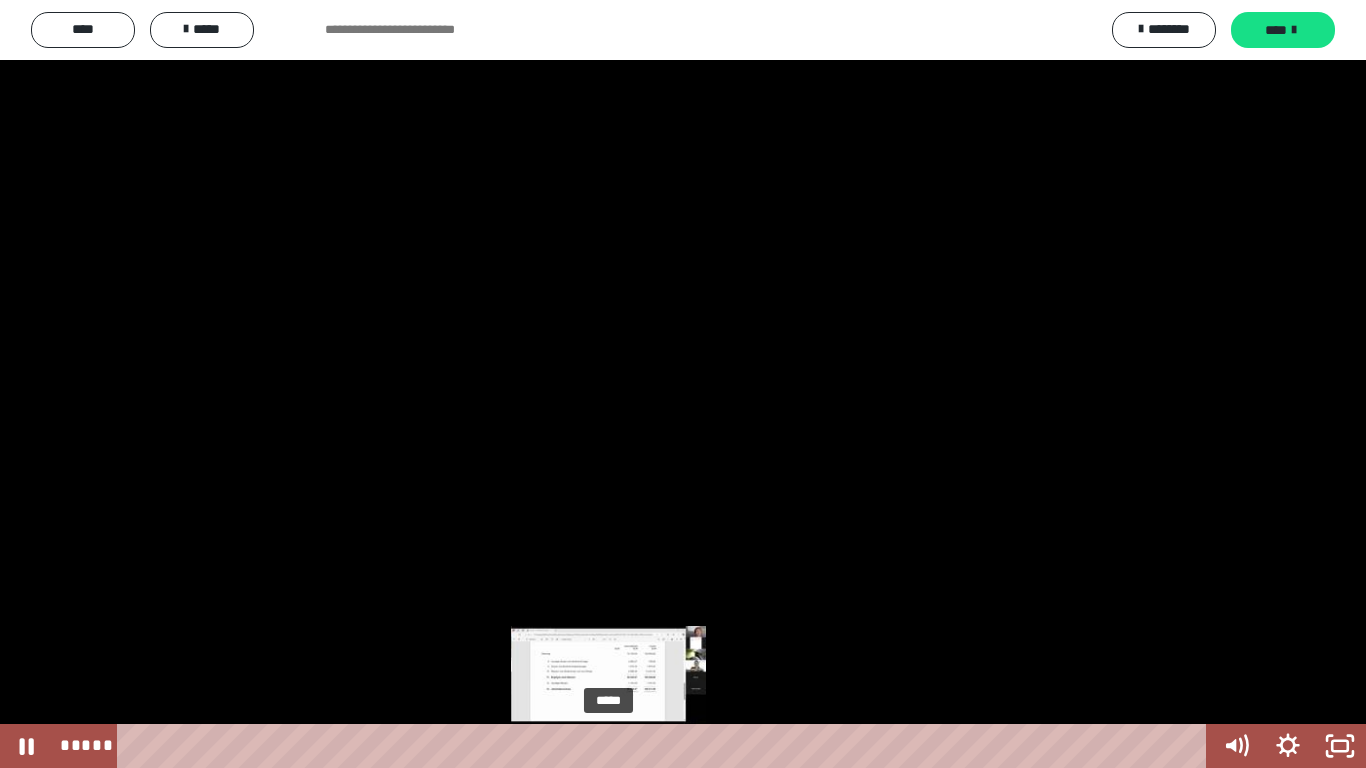 click on "*****" at bounding box center (666, 746) 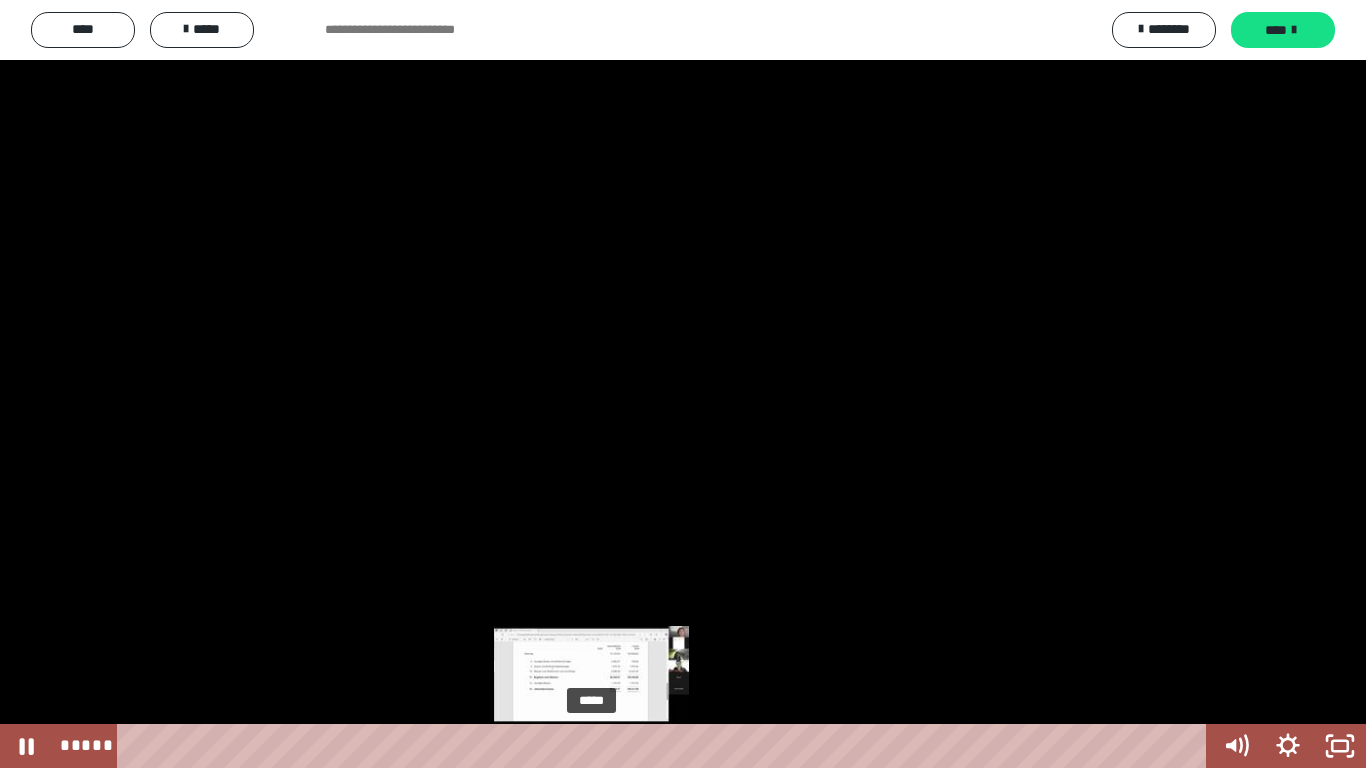 click on "*****" at bounding box center [666, 746] 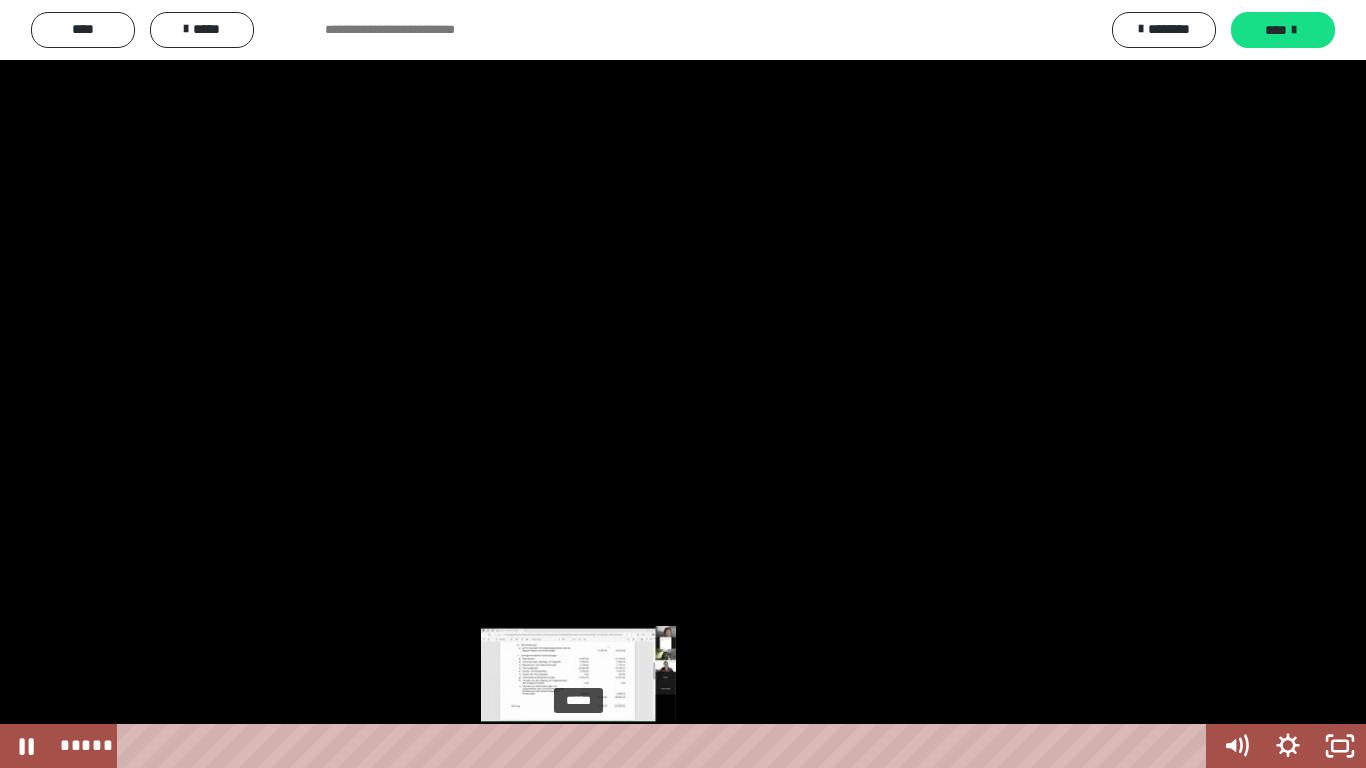 click on "*****" at bounding box center [666, 746] 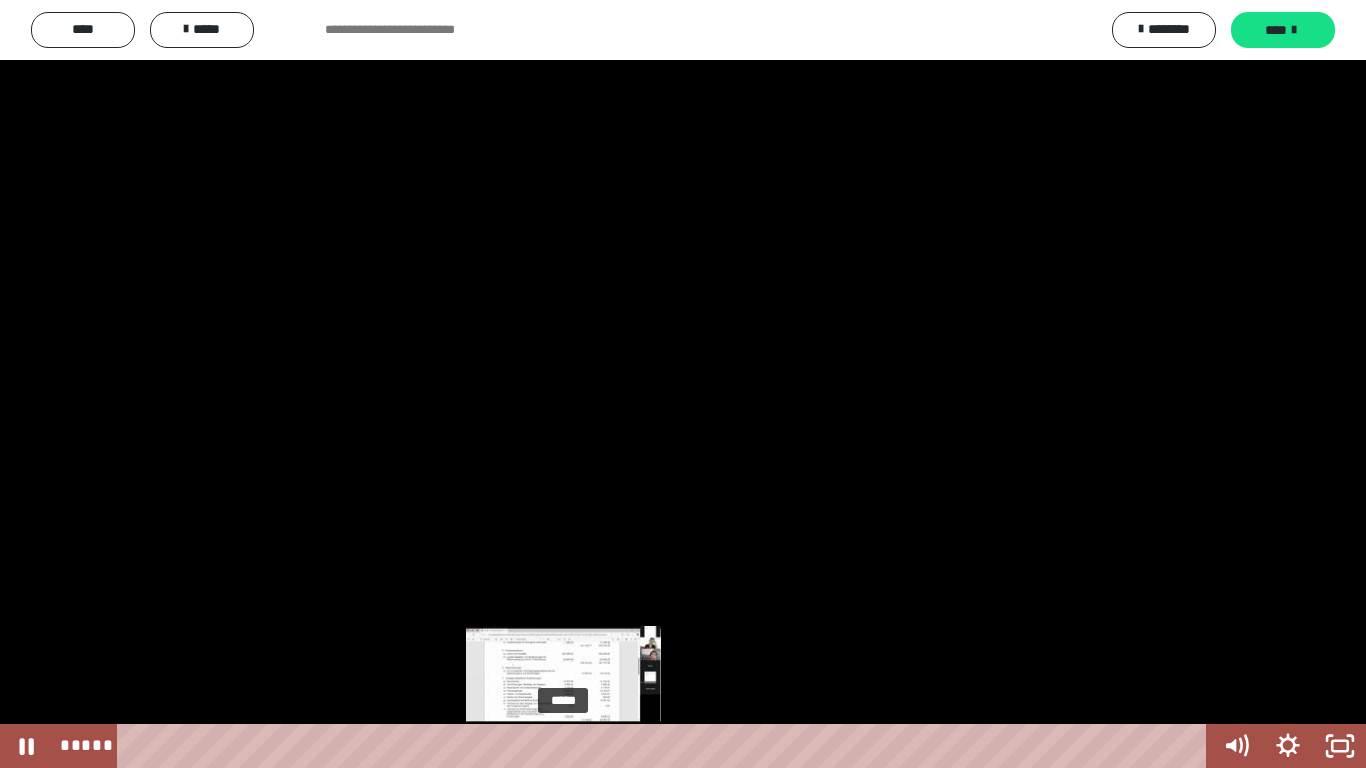 click on "*****" at bounding box center [666, 746] 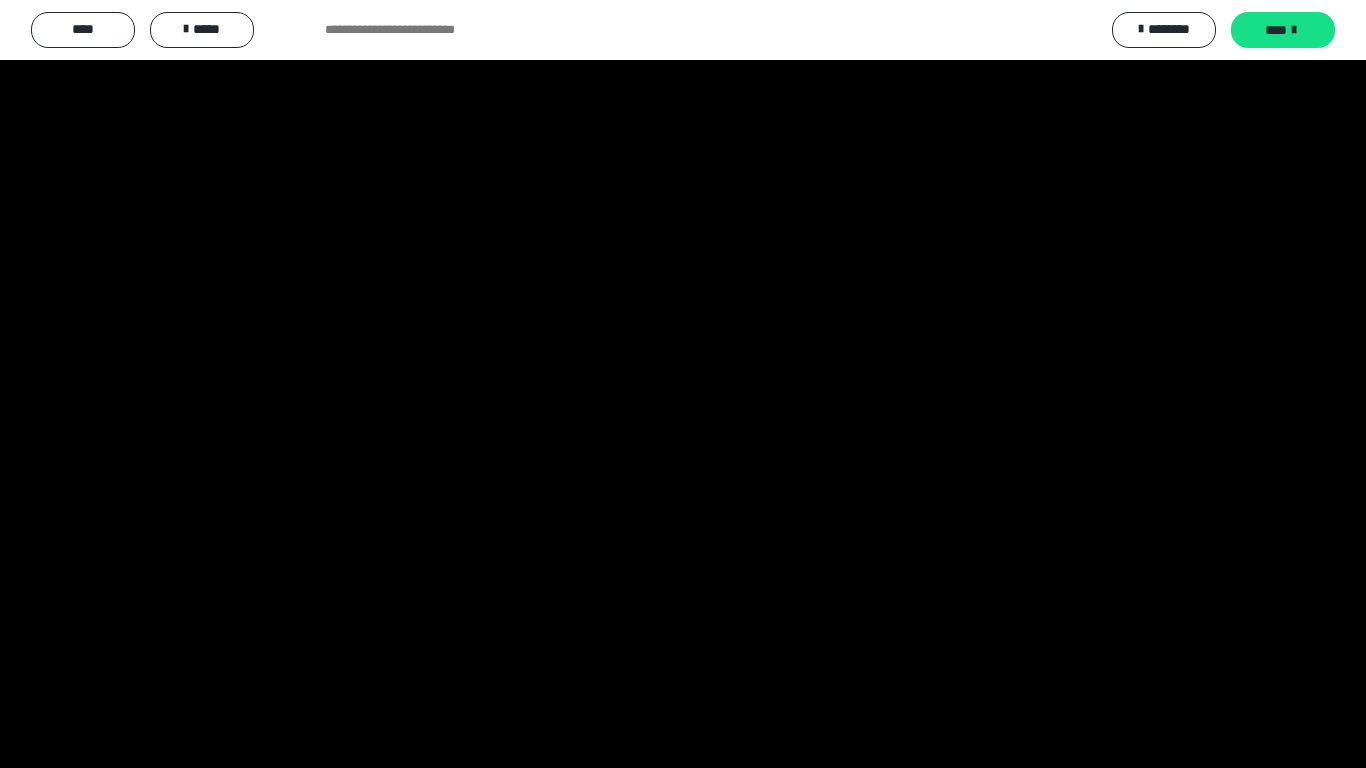 click at bounding box center [683, 384] 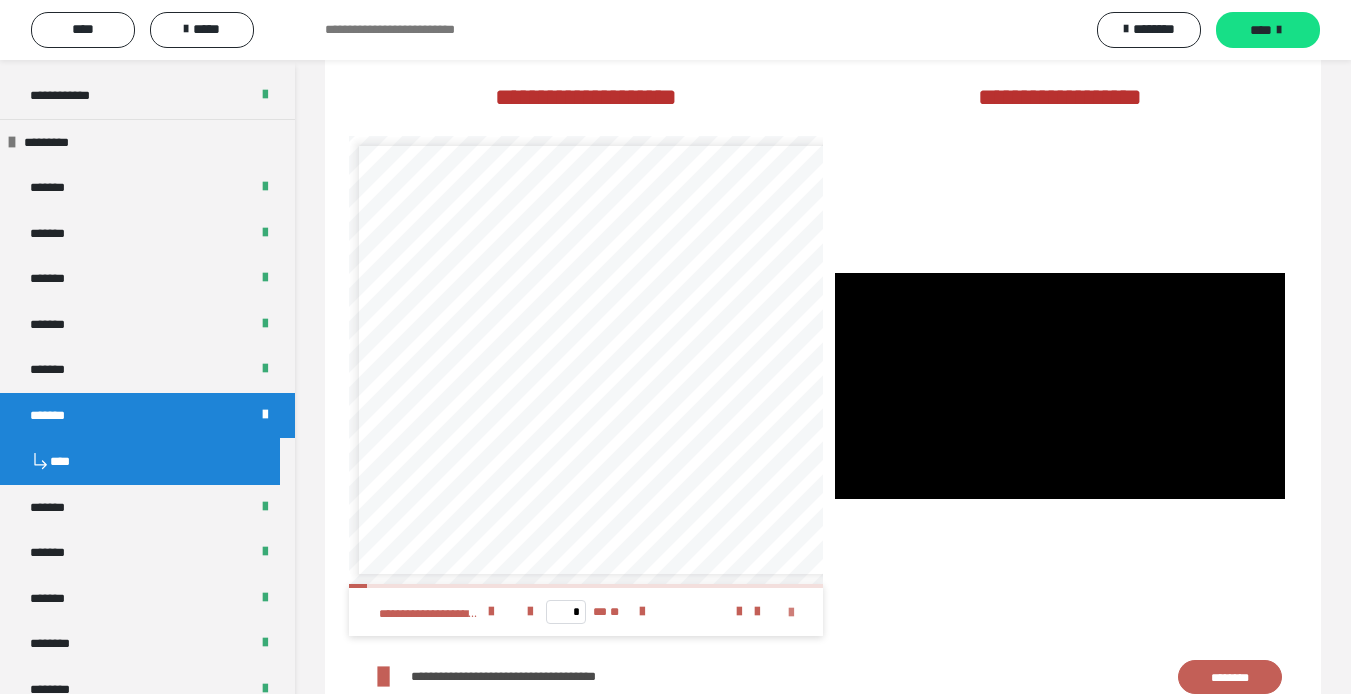 click at bounding box center [791, 613] 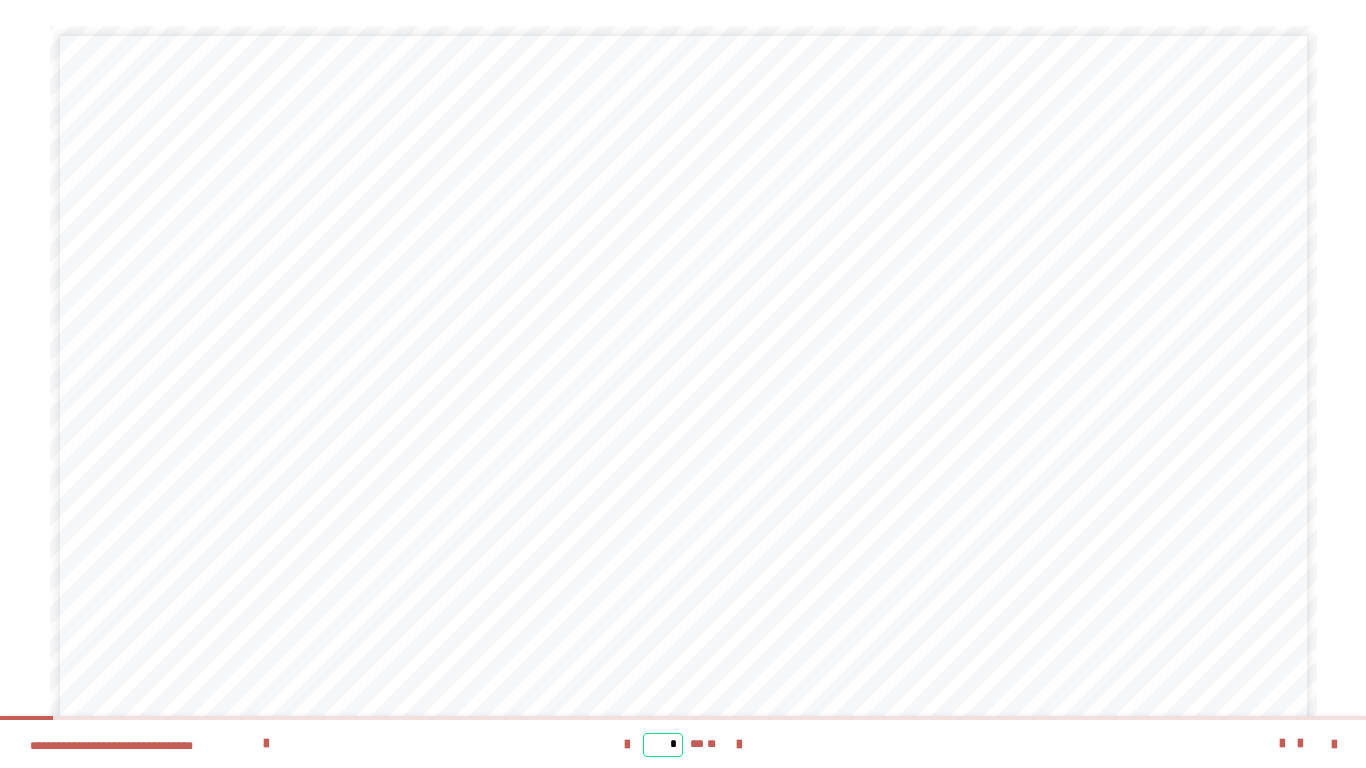 click on "*" at bounding box center (663, 745) 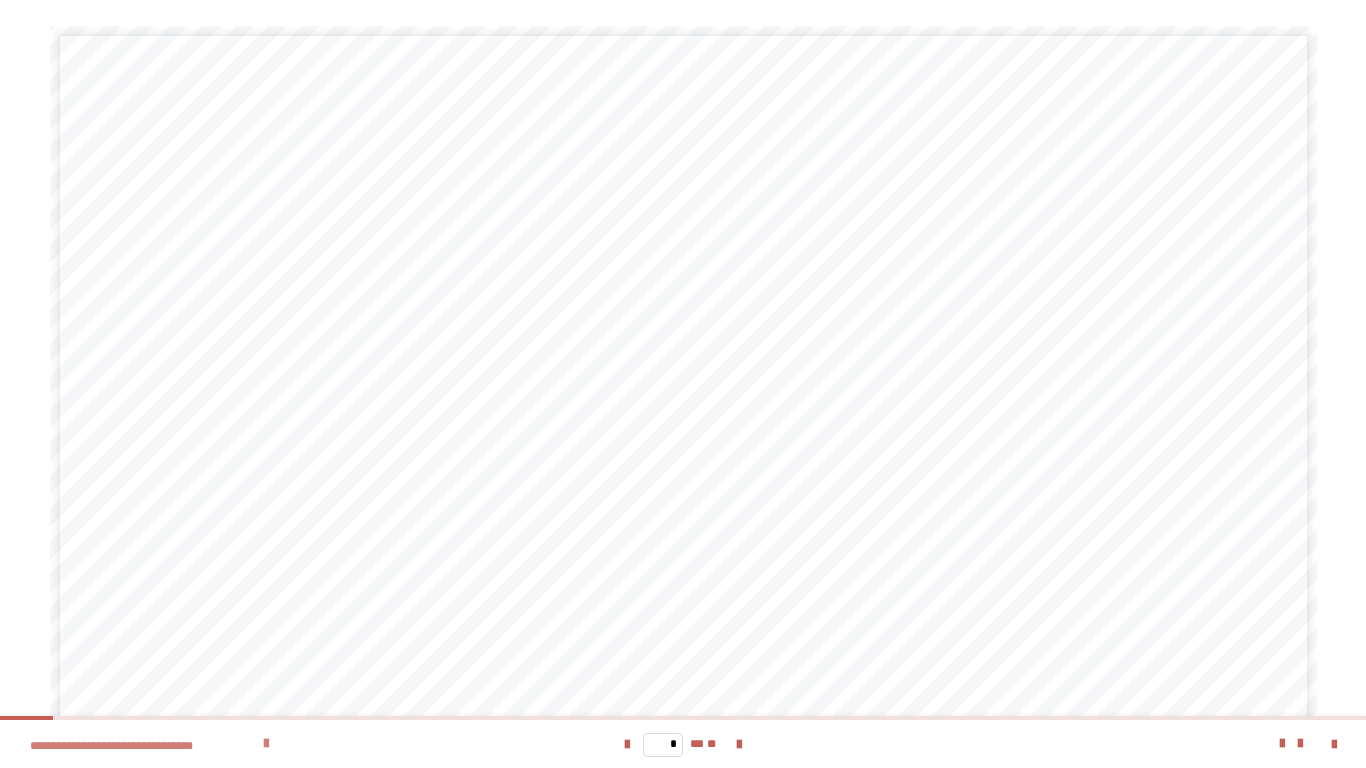 click at bounding box center [266, 744] 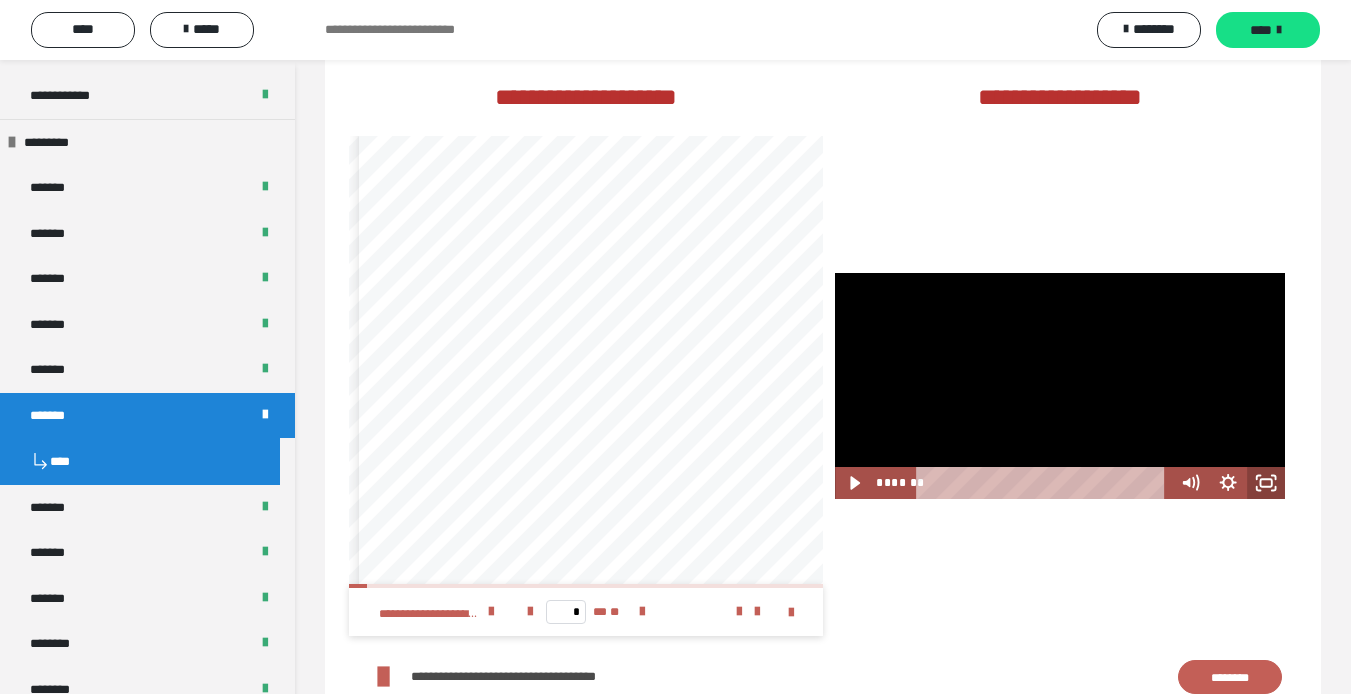 click 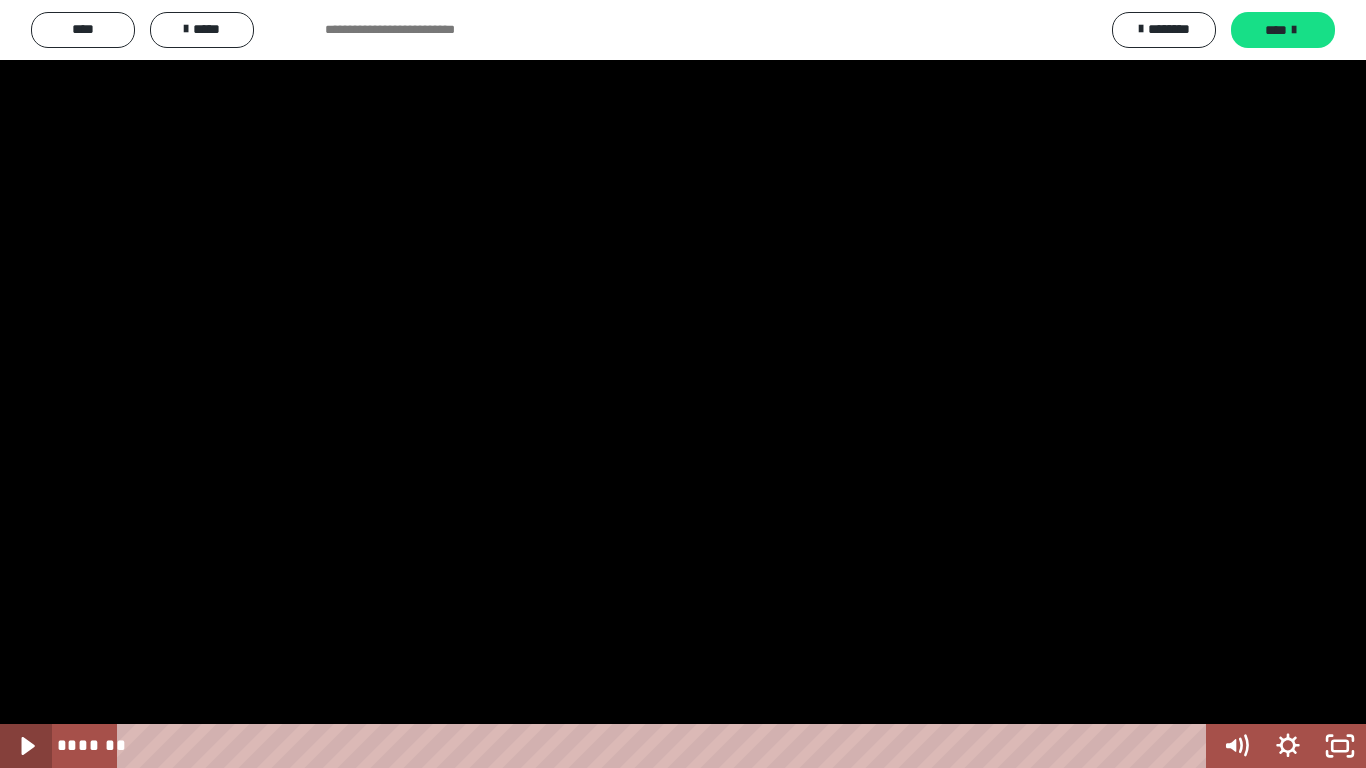 click 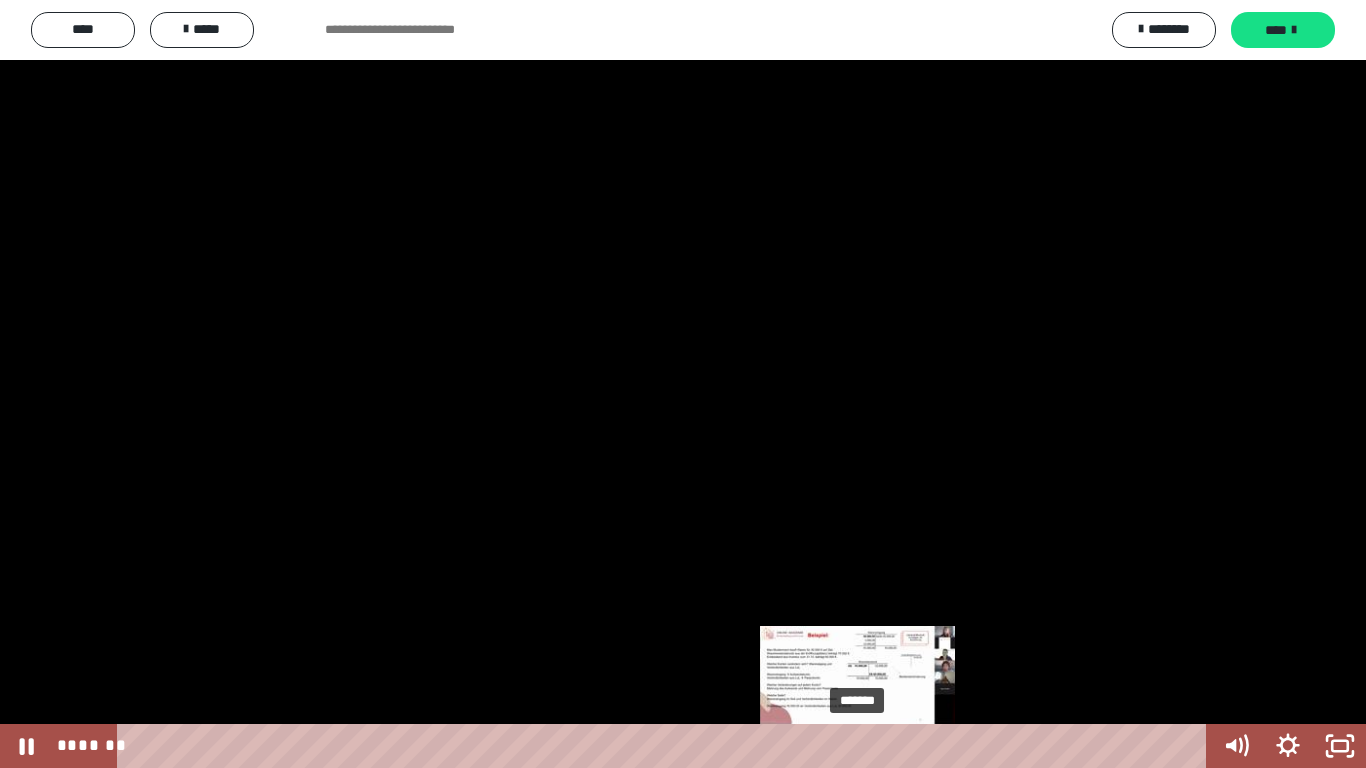 click on "*******" at bounding box center (666, 746) 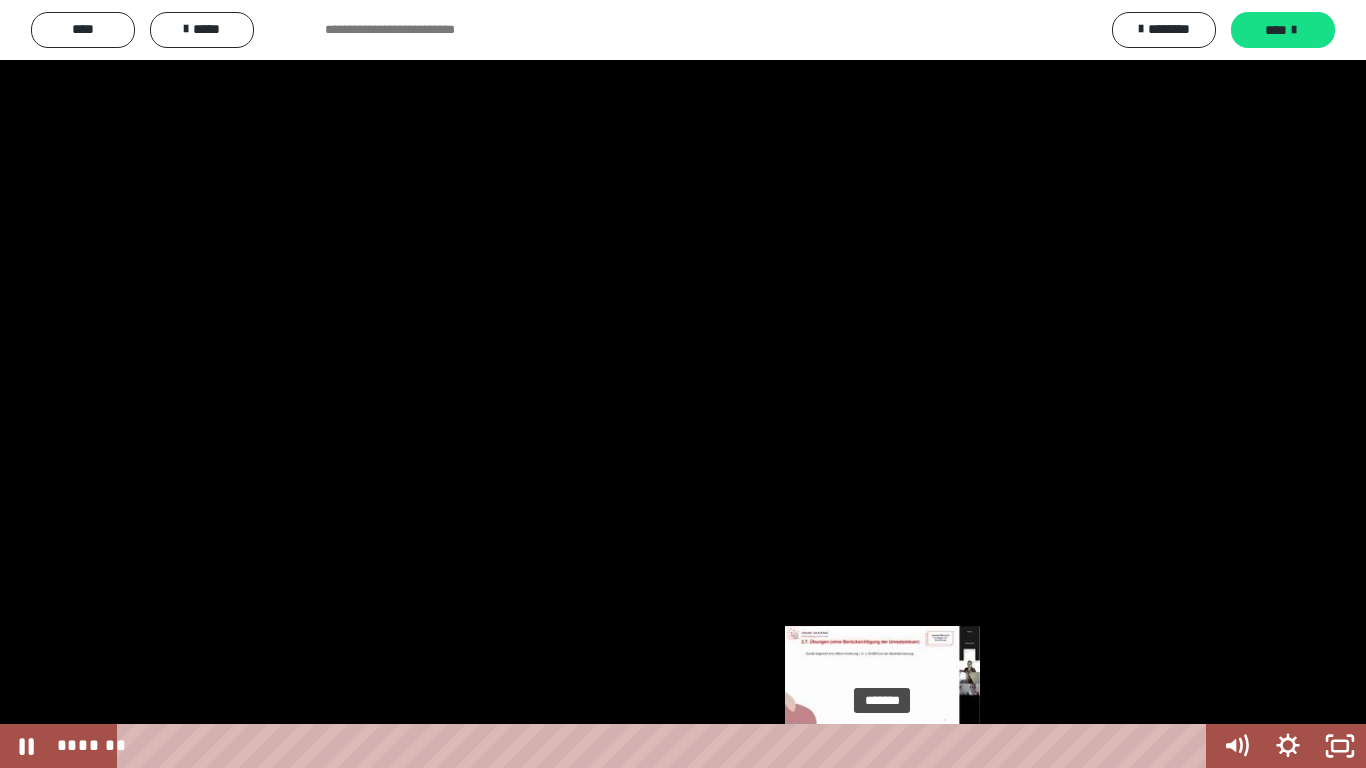 click on "*******" at bounding box center [666, 746] 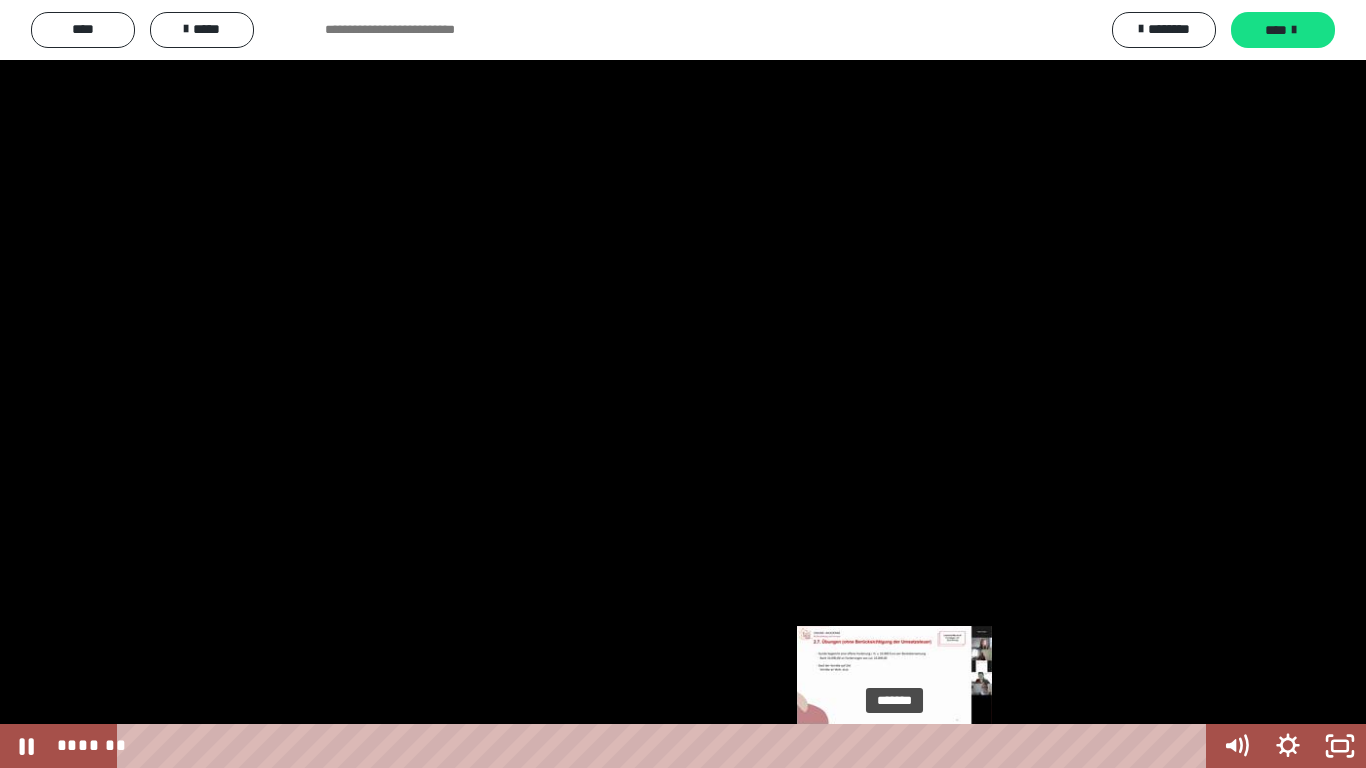 click on "*******" at bounding box center [666, 746] 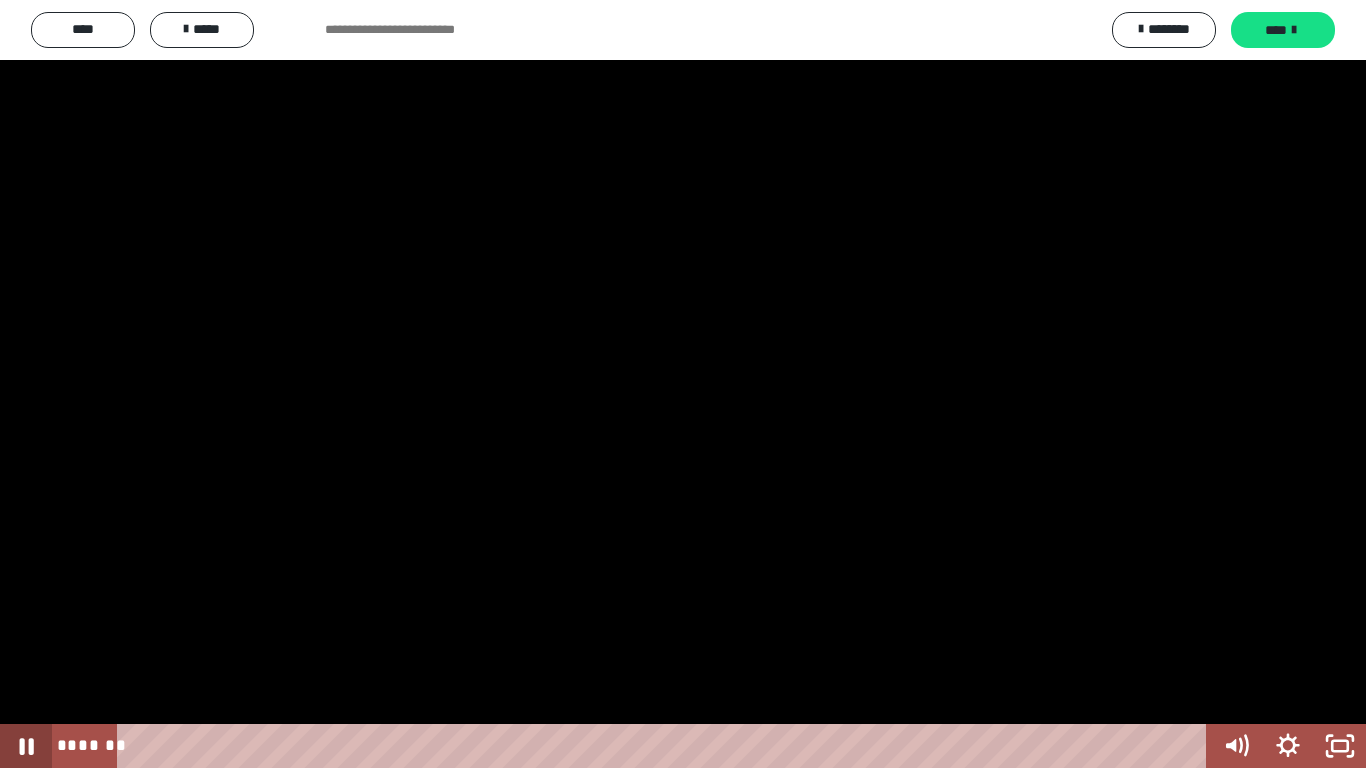 click 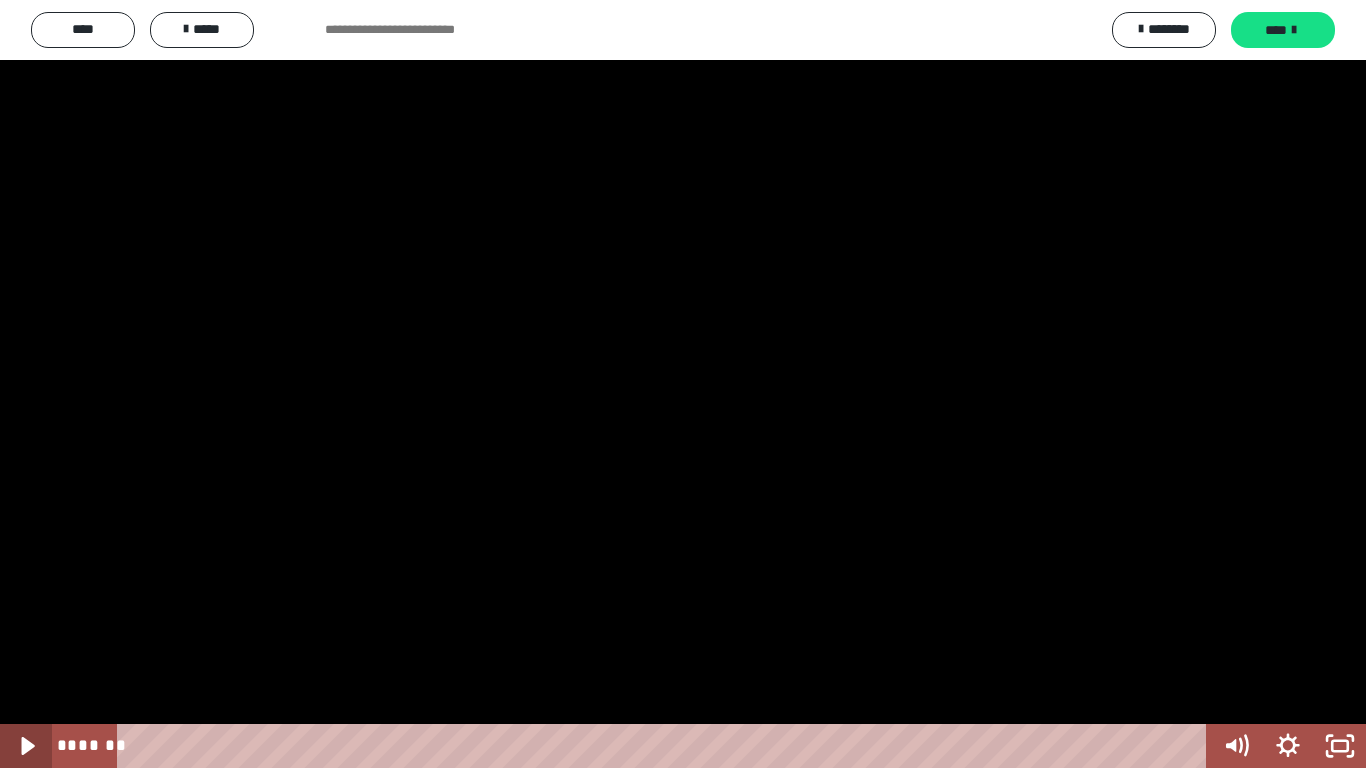 click 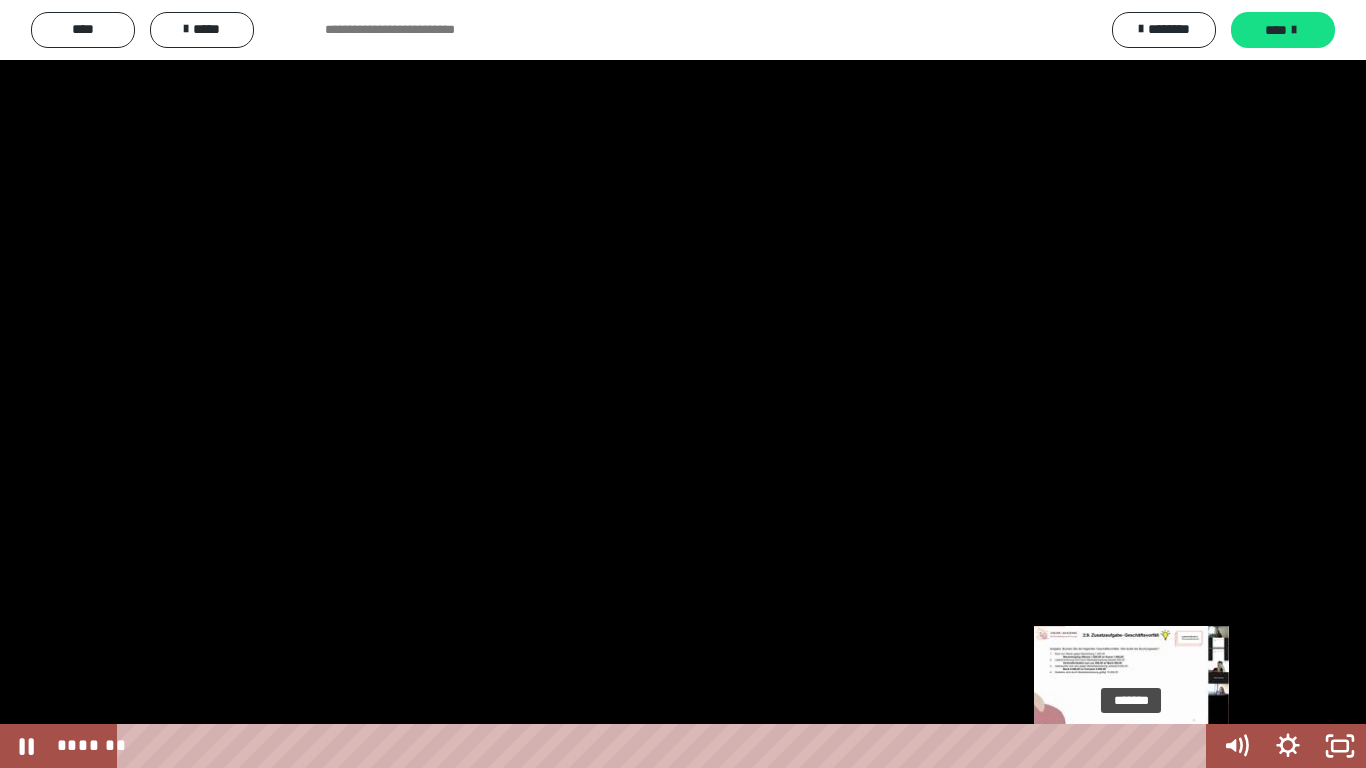 type 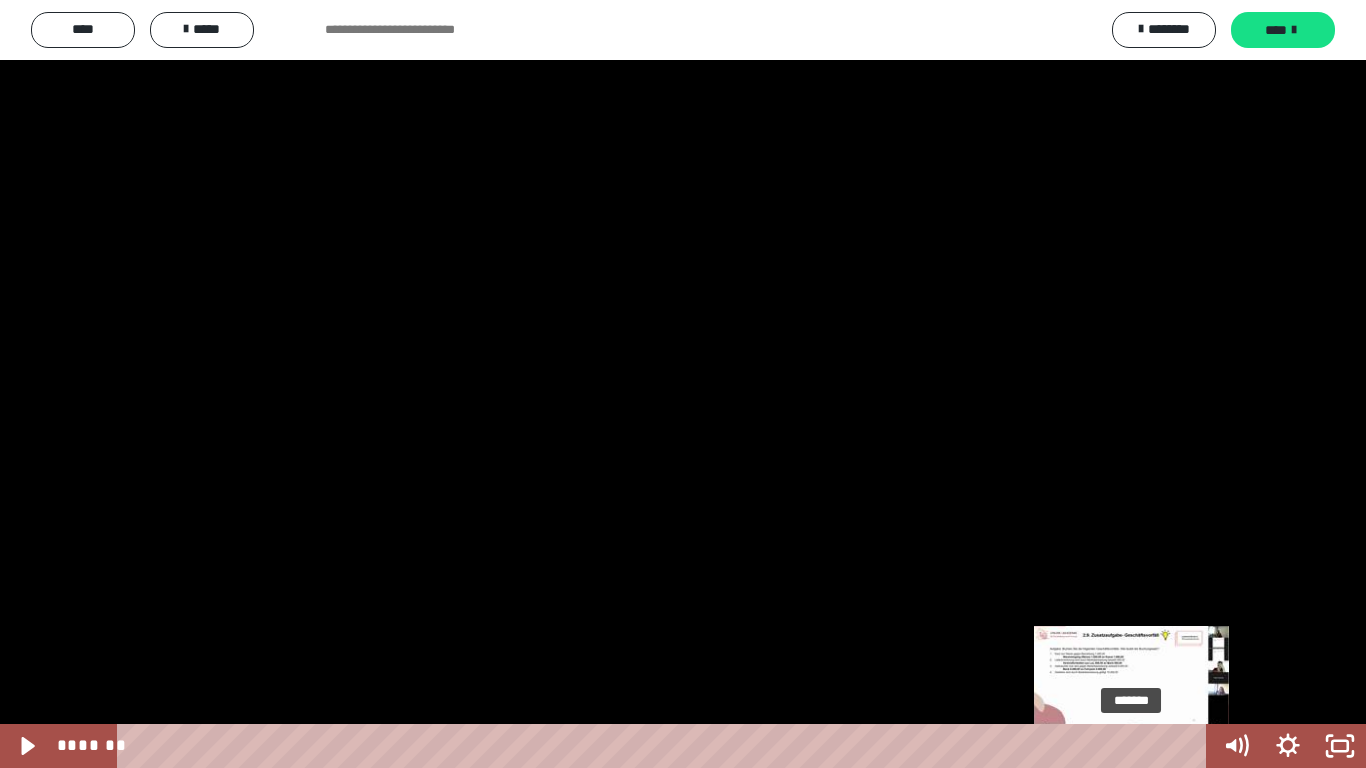 click at bounding box center (26, 746) 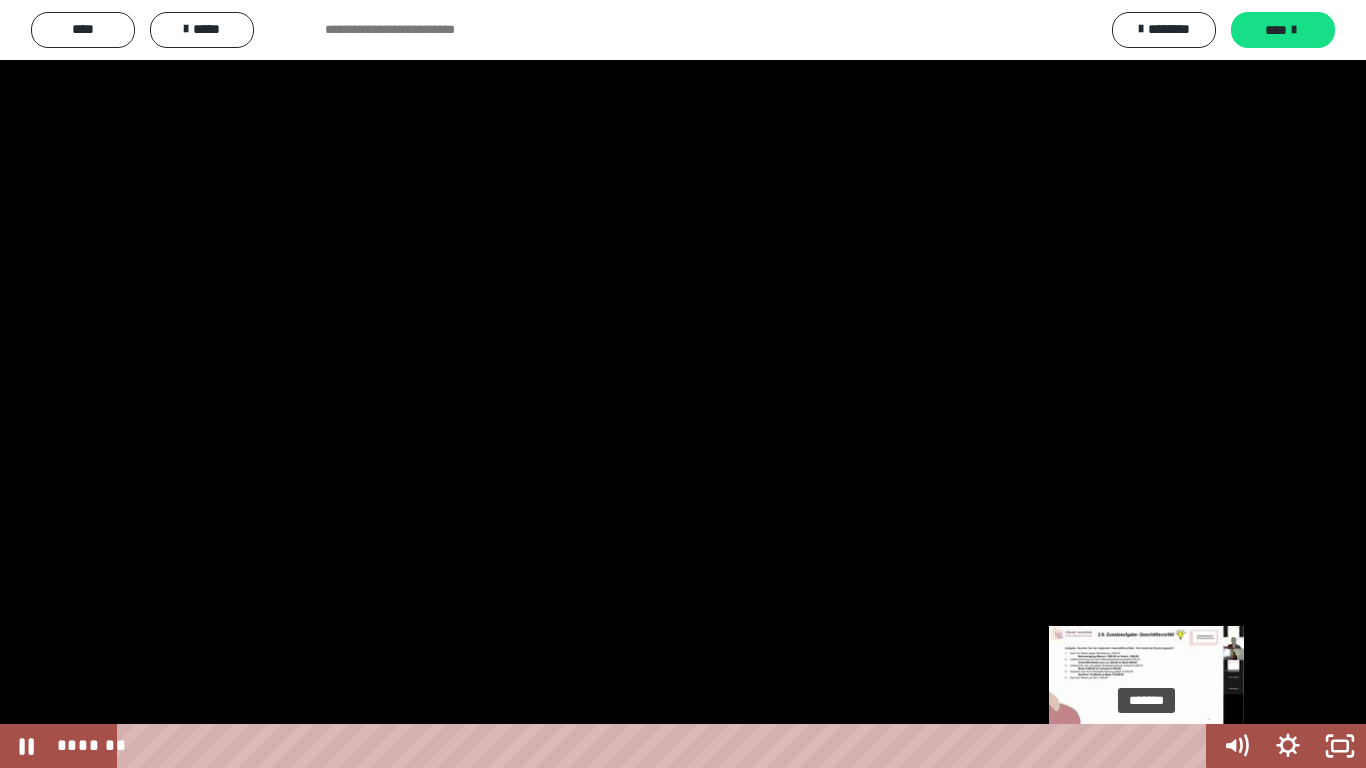 click at bounding box center [1146, 746] 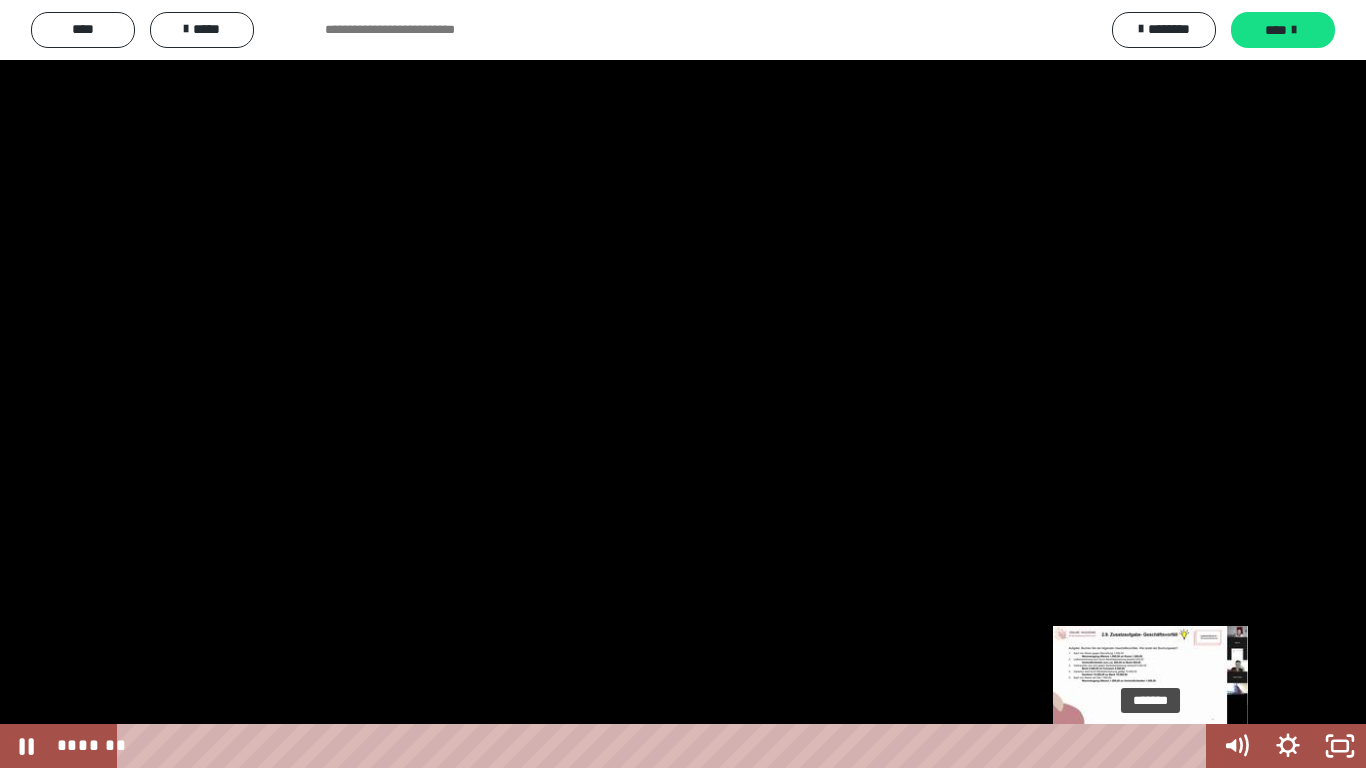 click on "*******" at bounding box center (666, 746) 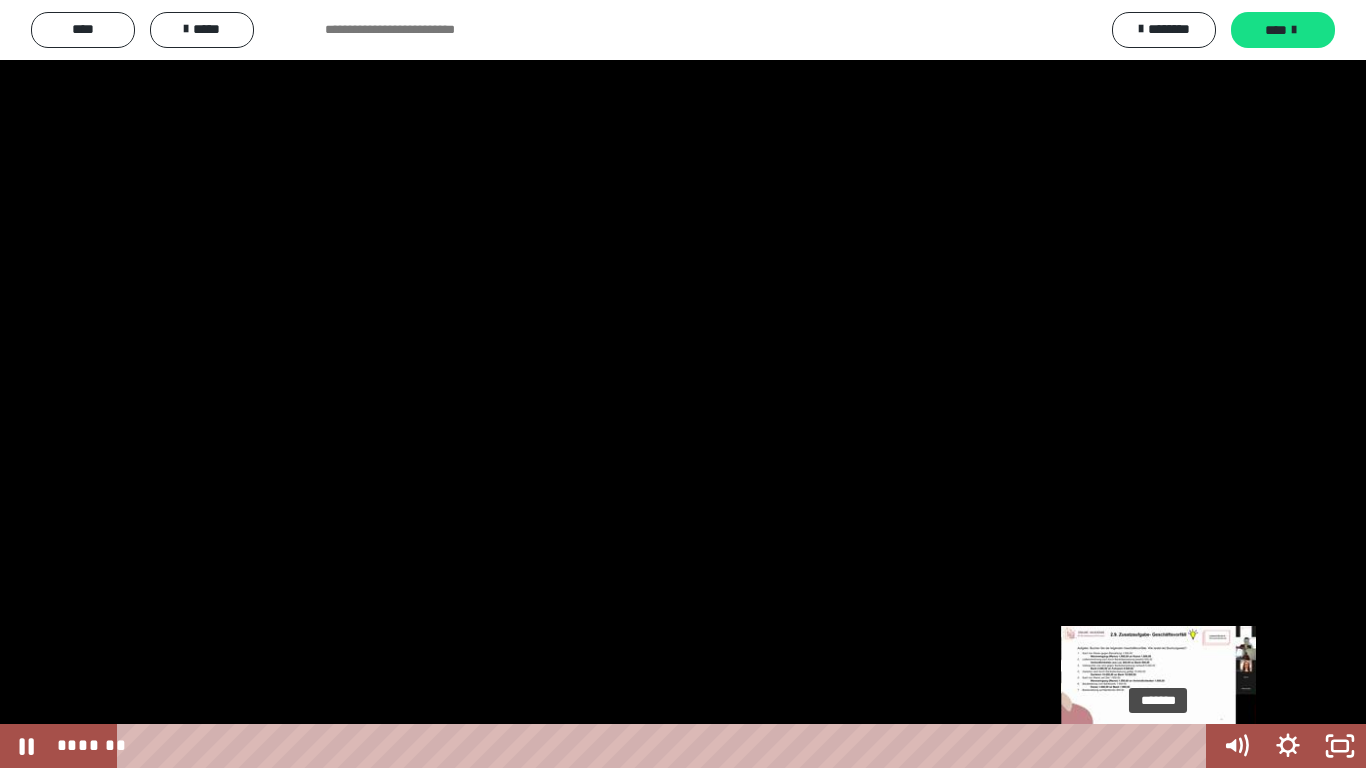 click on "*******" at bounding box center [666, 746] 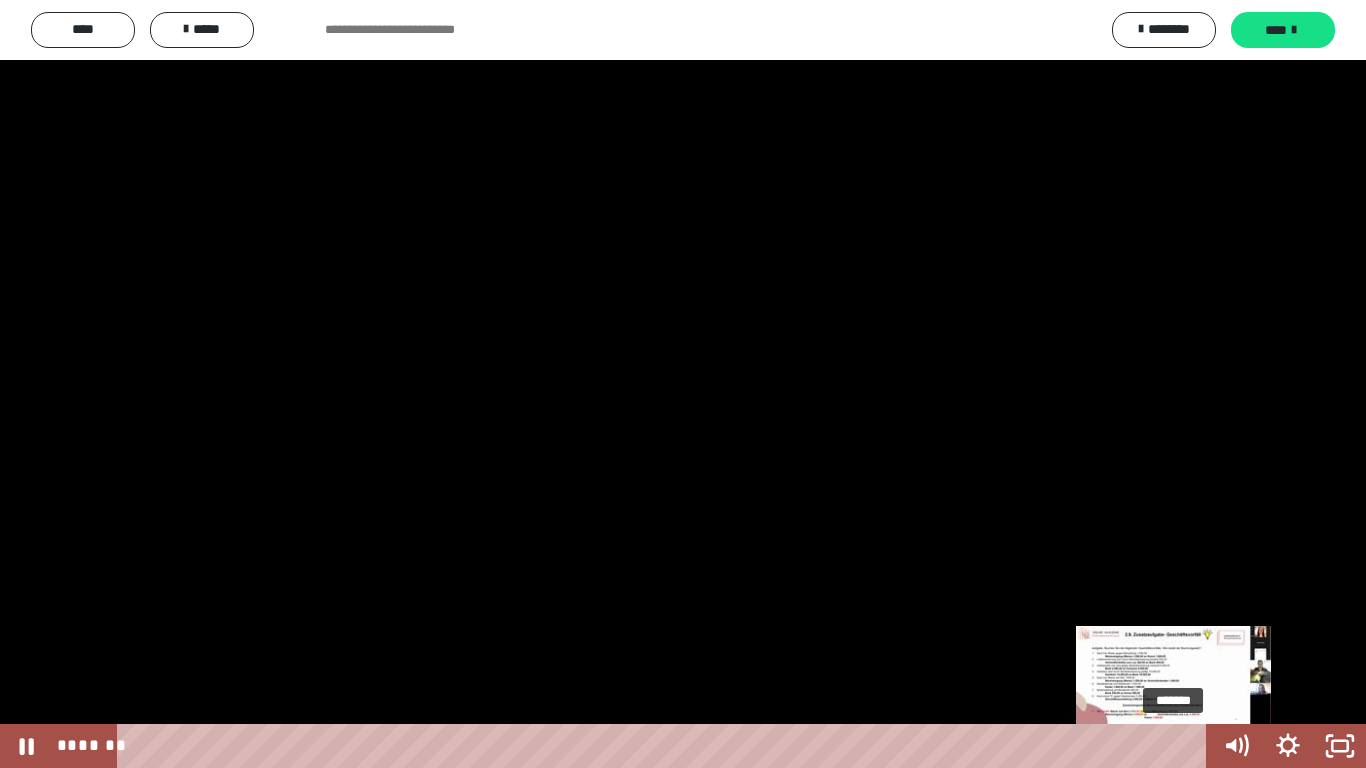 click on "*******" at bounding box center [666, 746] 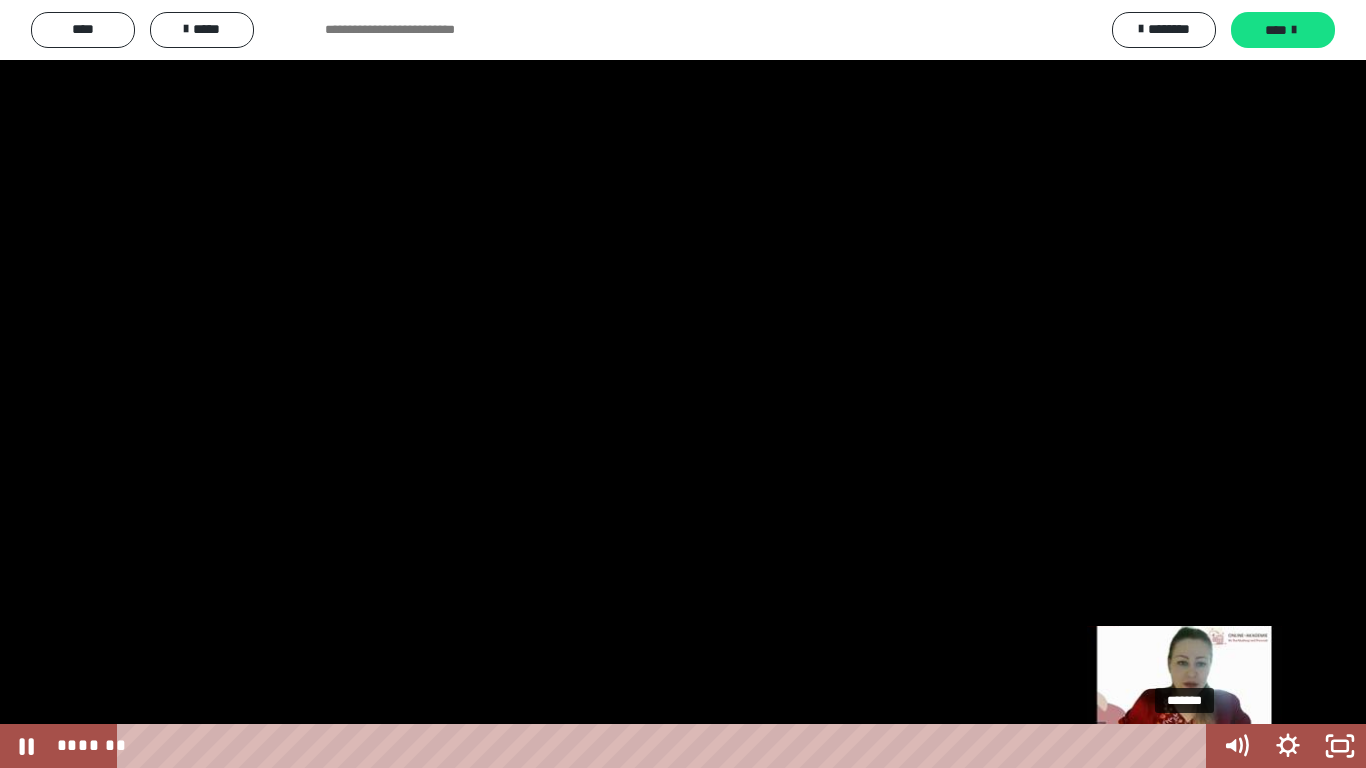 click on "*******" at bounding box center [666, 746] 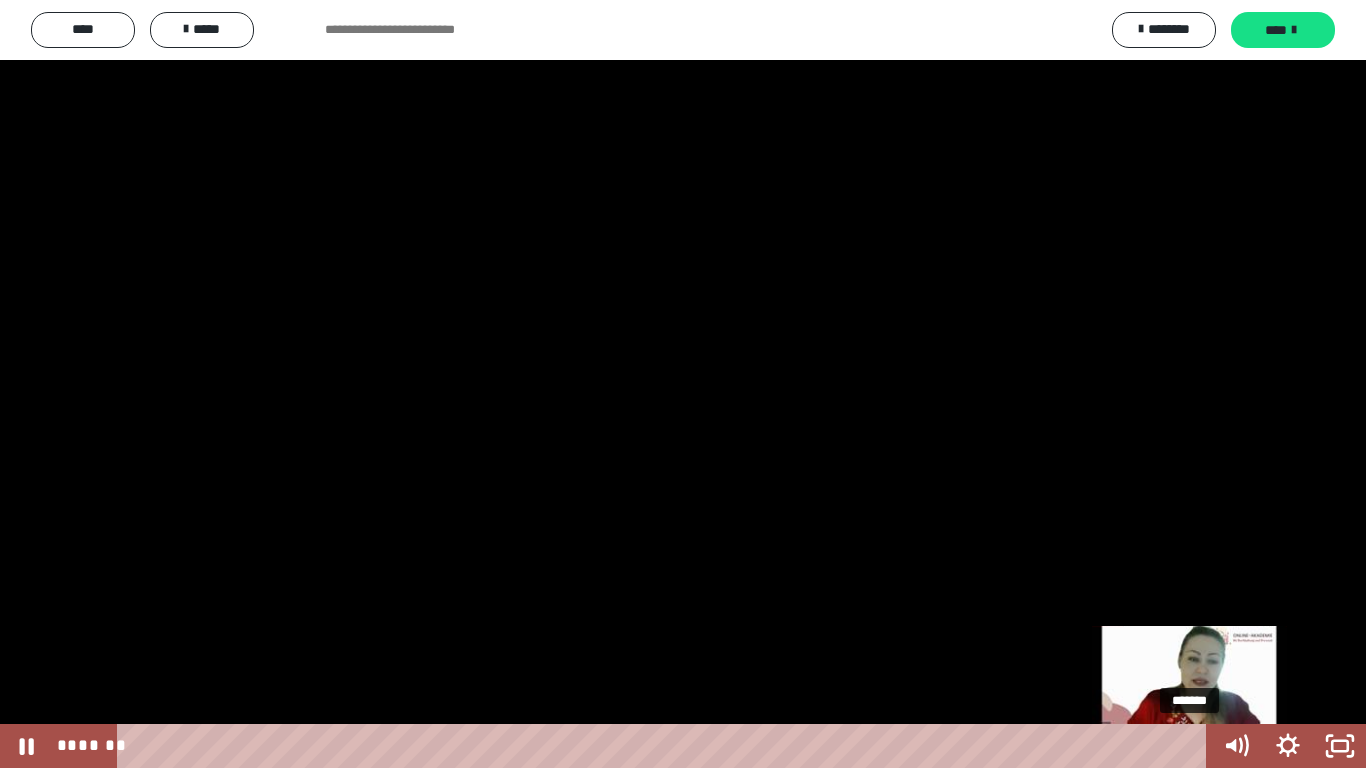 click on "*******" at bounding box center (666, 746) 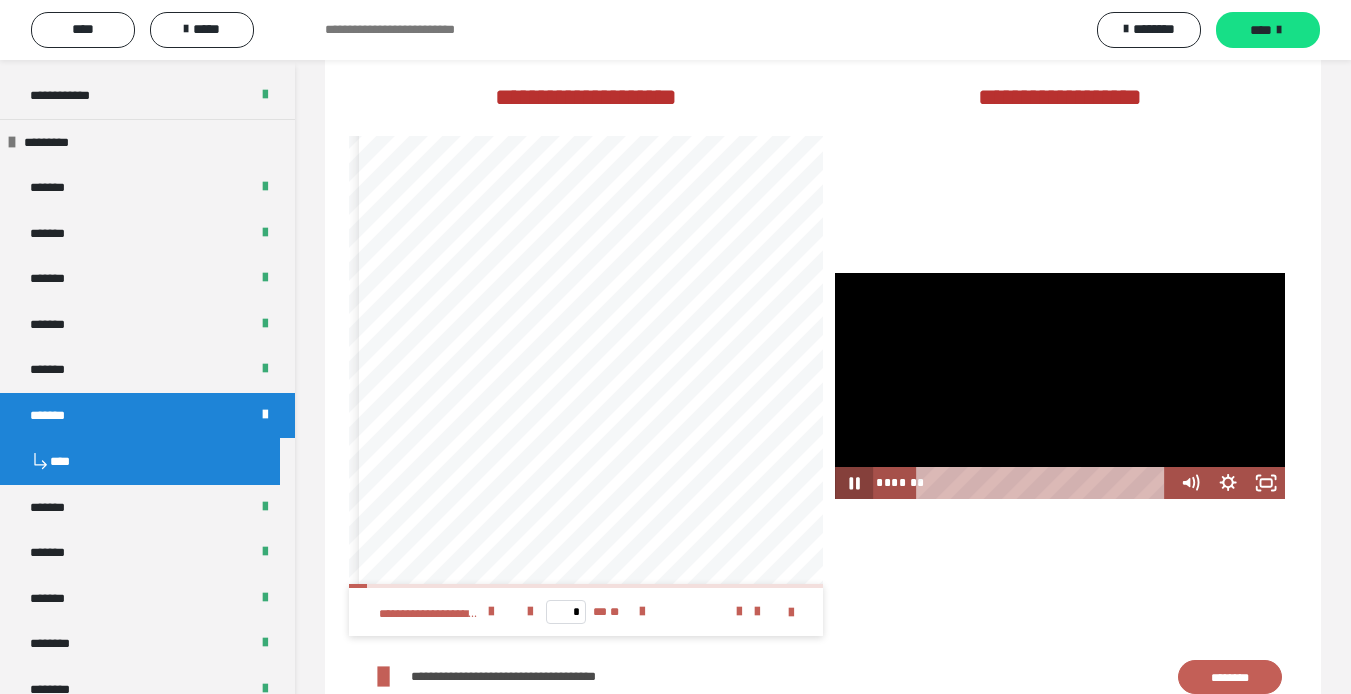 click 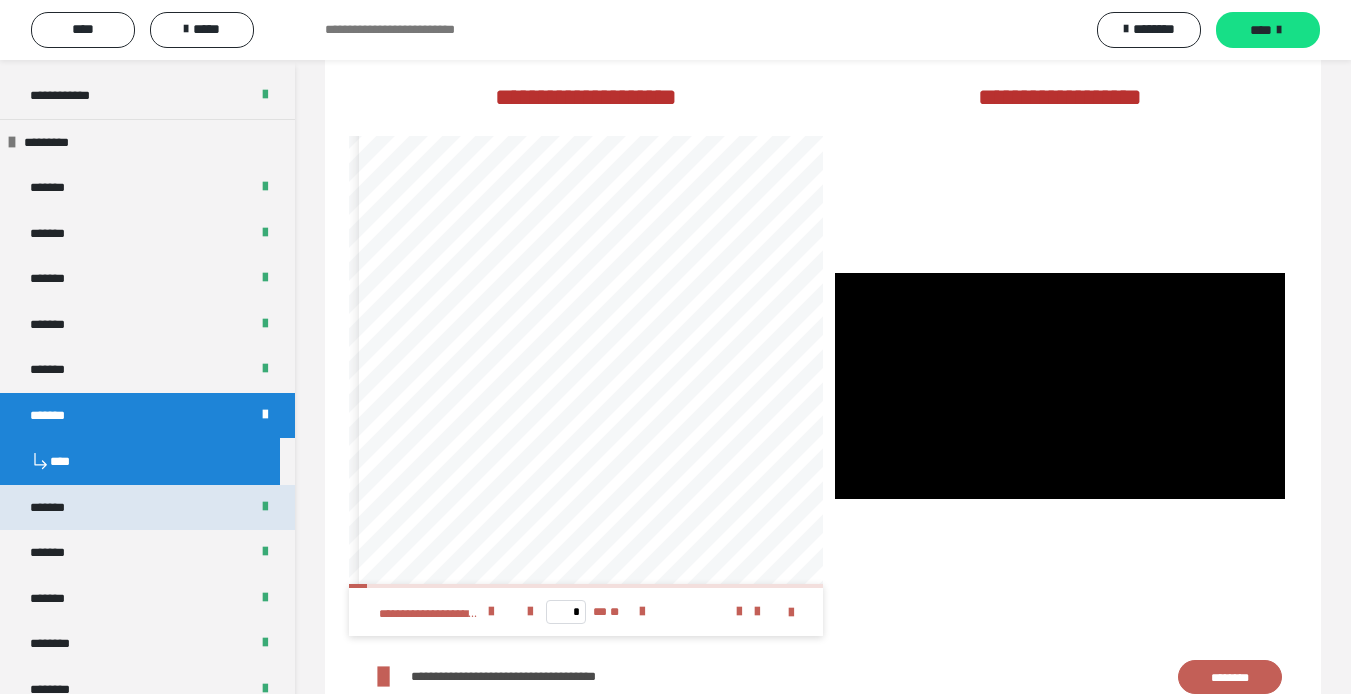 click on "*******" at bounding box center [147, 508] 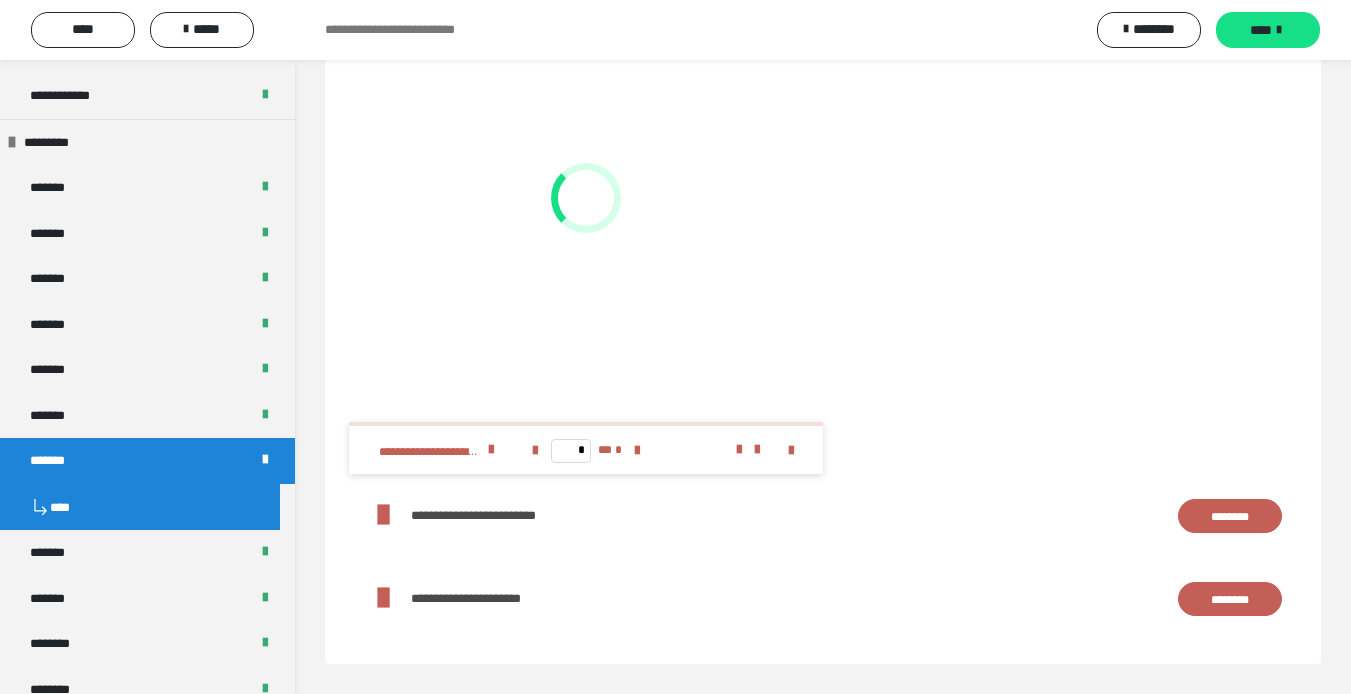 scroll, scrollTop: 2720, scrollLeft: 0, axis: vertical 